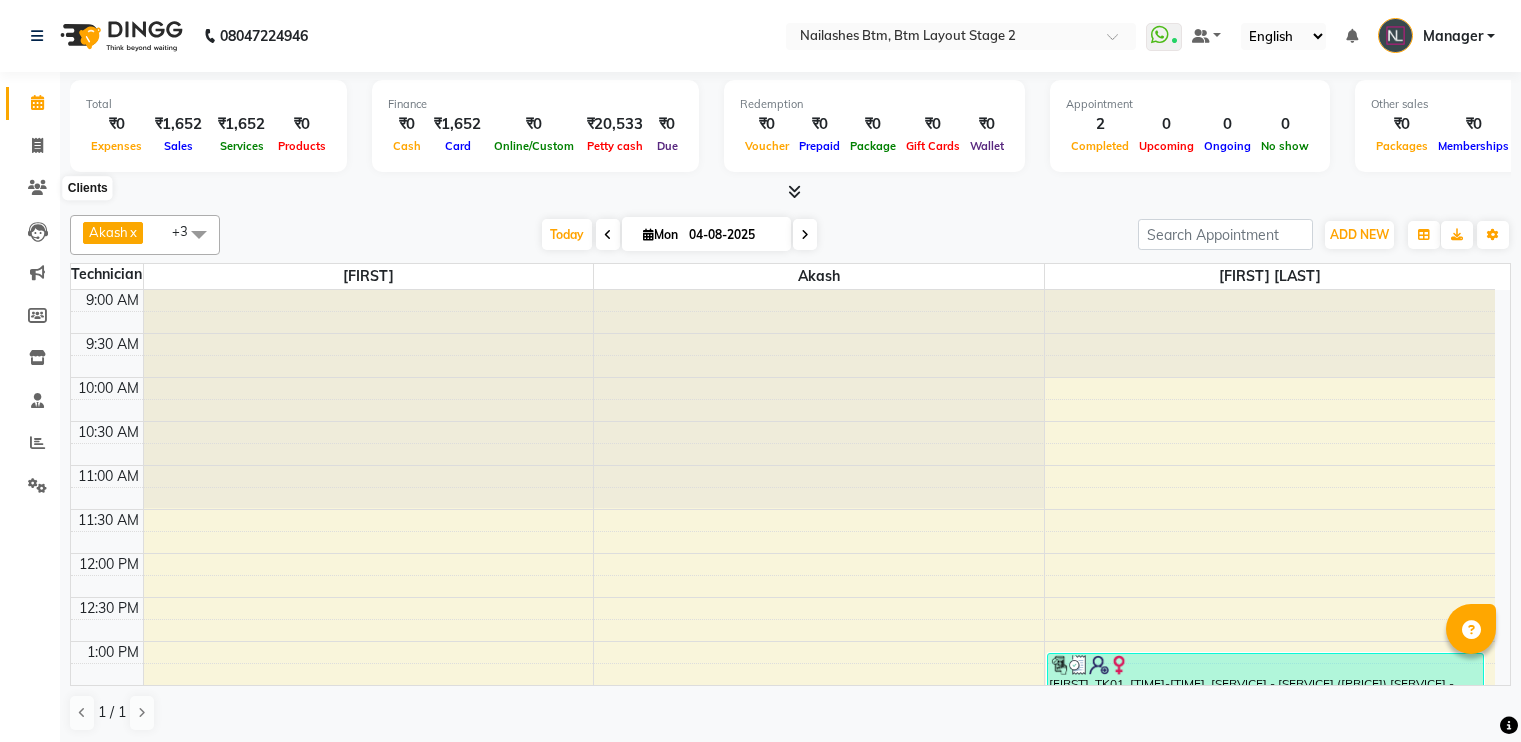 scroll, scrollTop: 0, scrollLeft: 0, axis: both 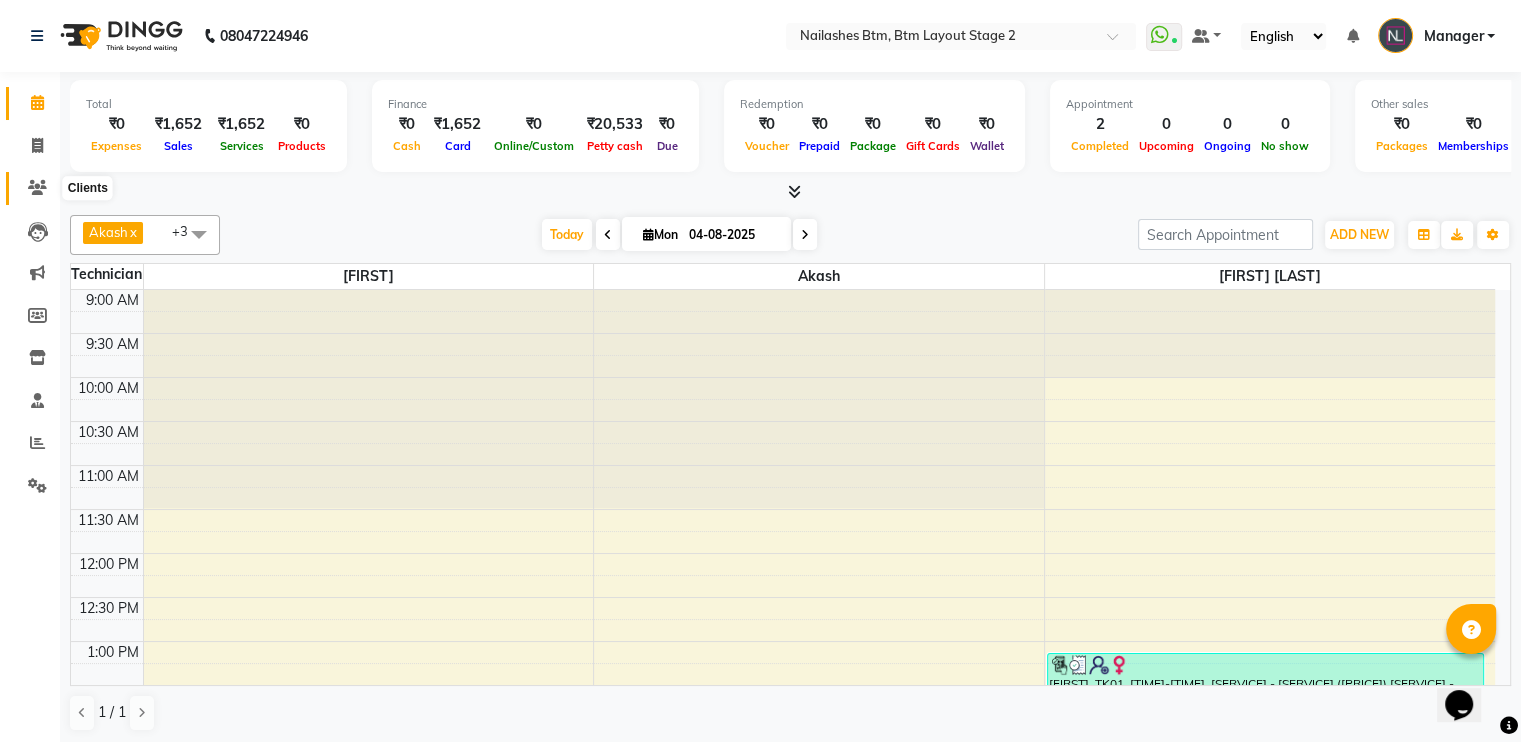 click 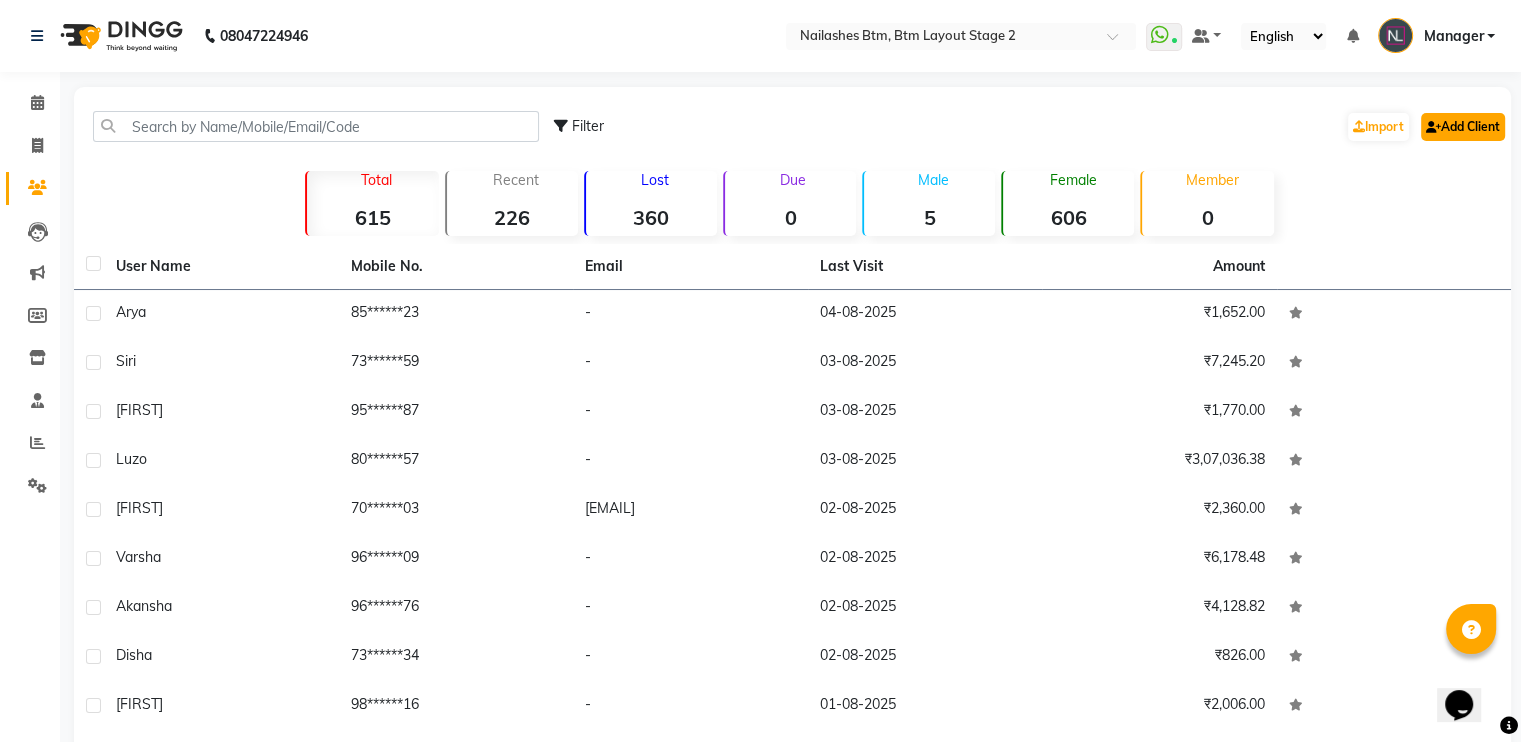 click on "Add Client" 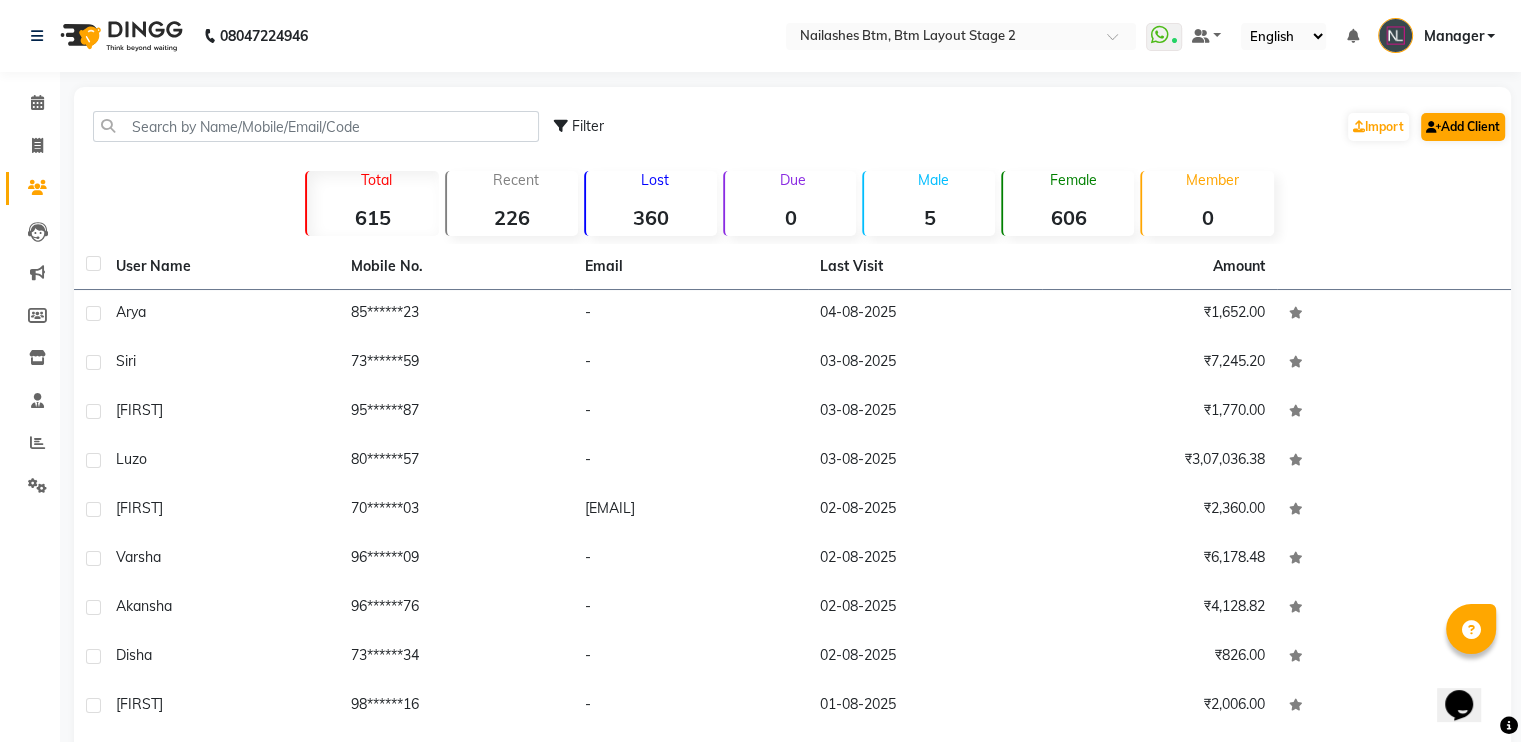 select on "21" 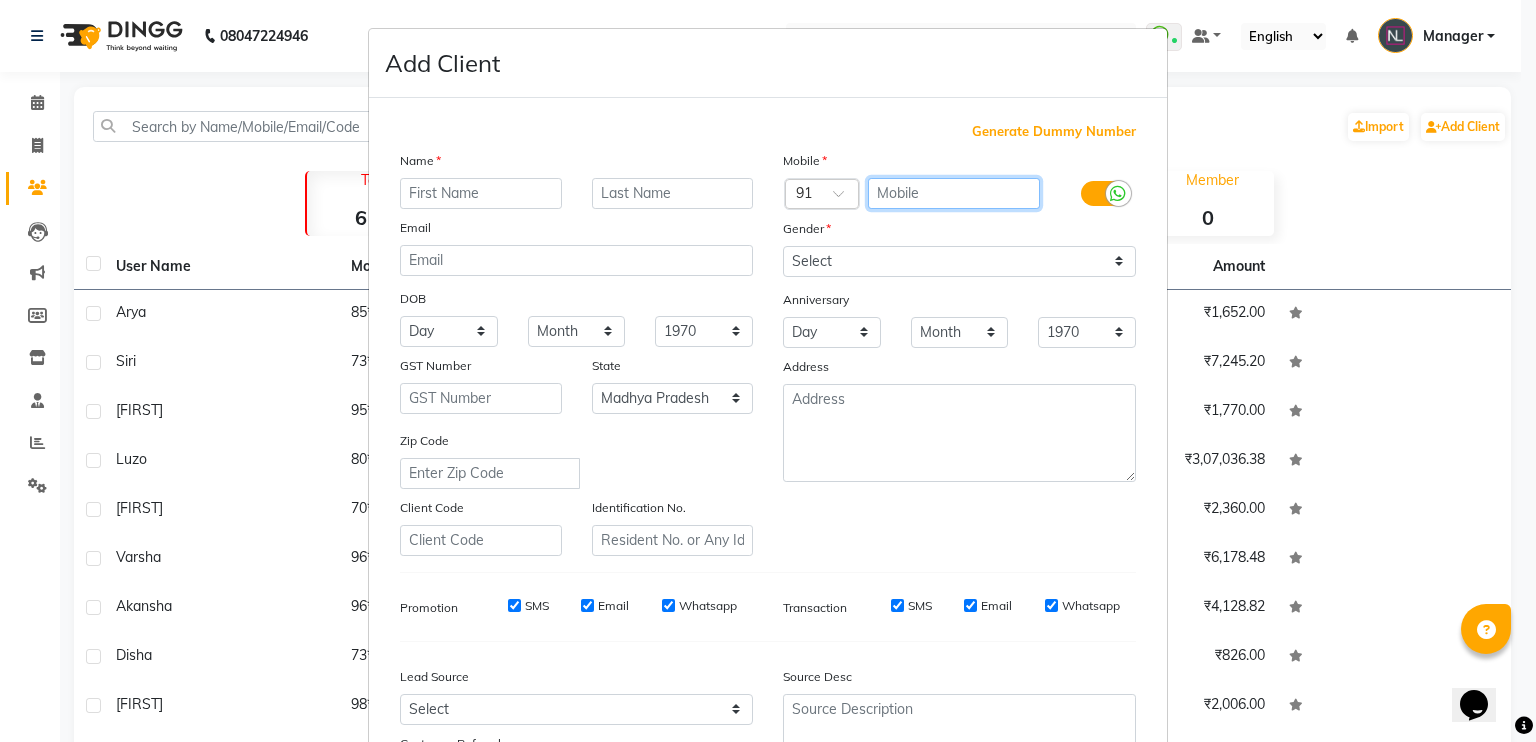 click at bounding box center (954, 193) 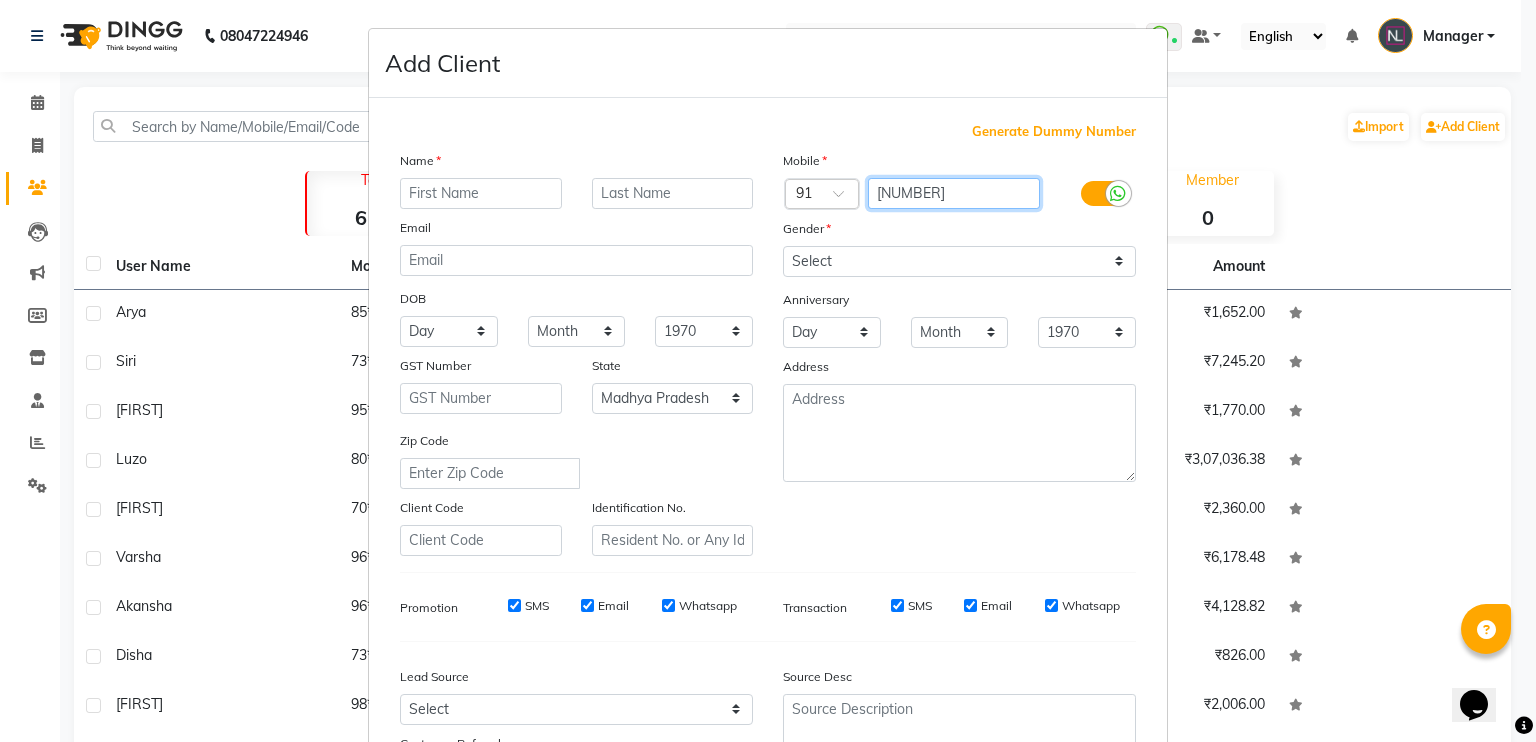 type on "[NUMBER]" 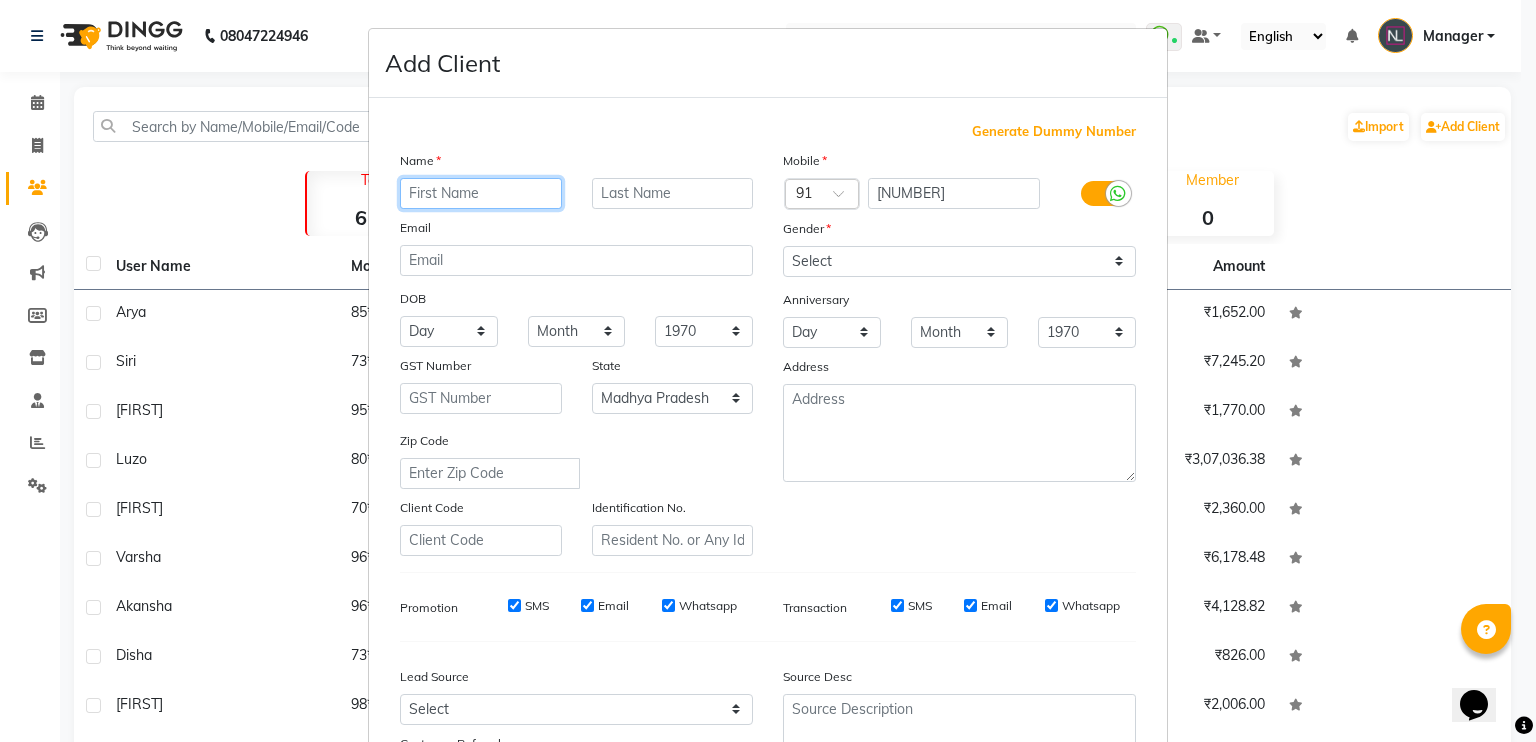 click at bounding box center [481, 193] 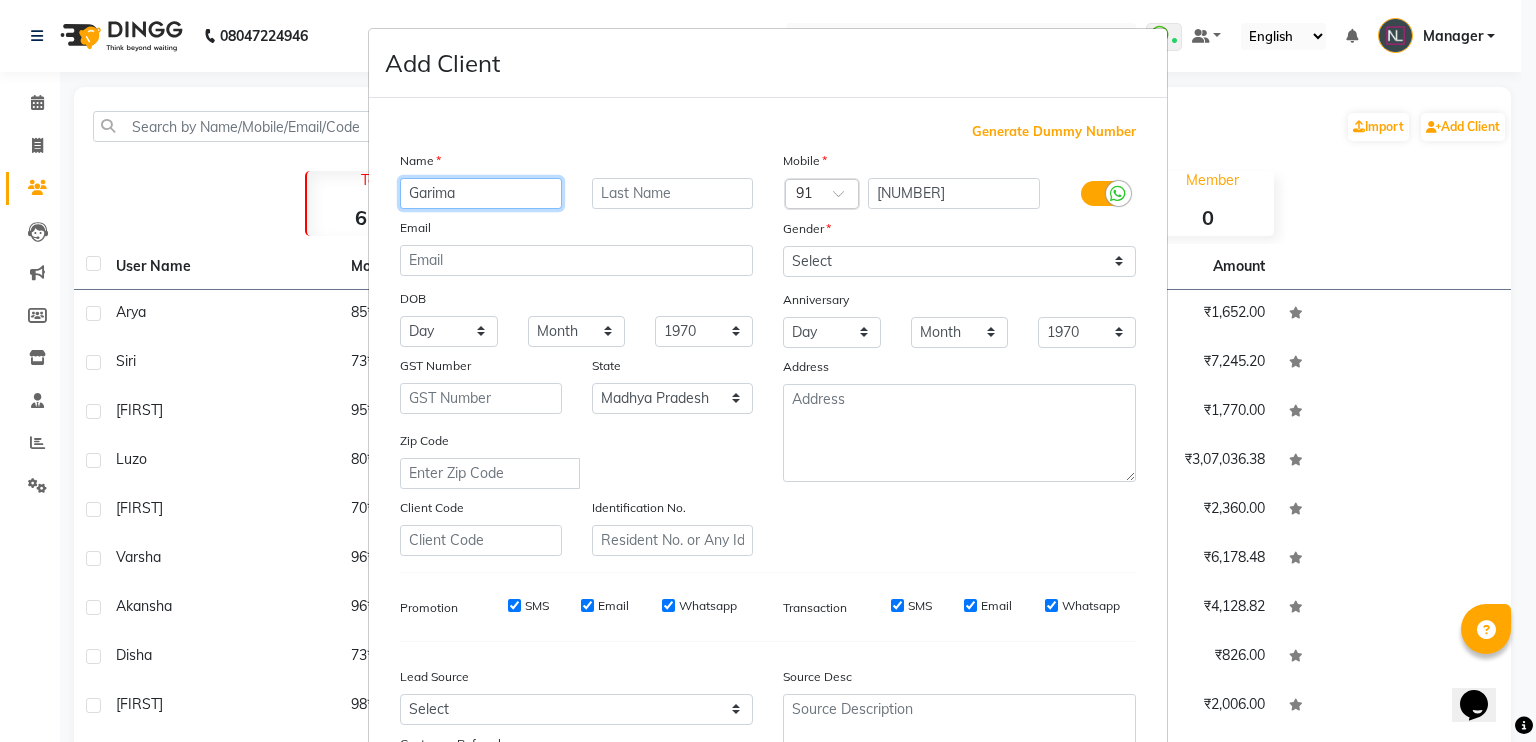 type on "Garima" 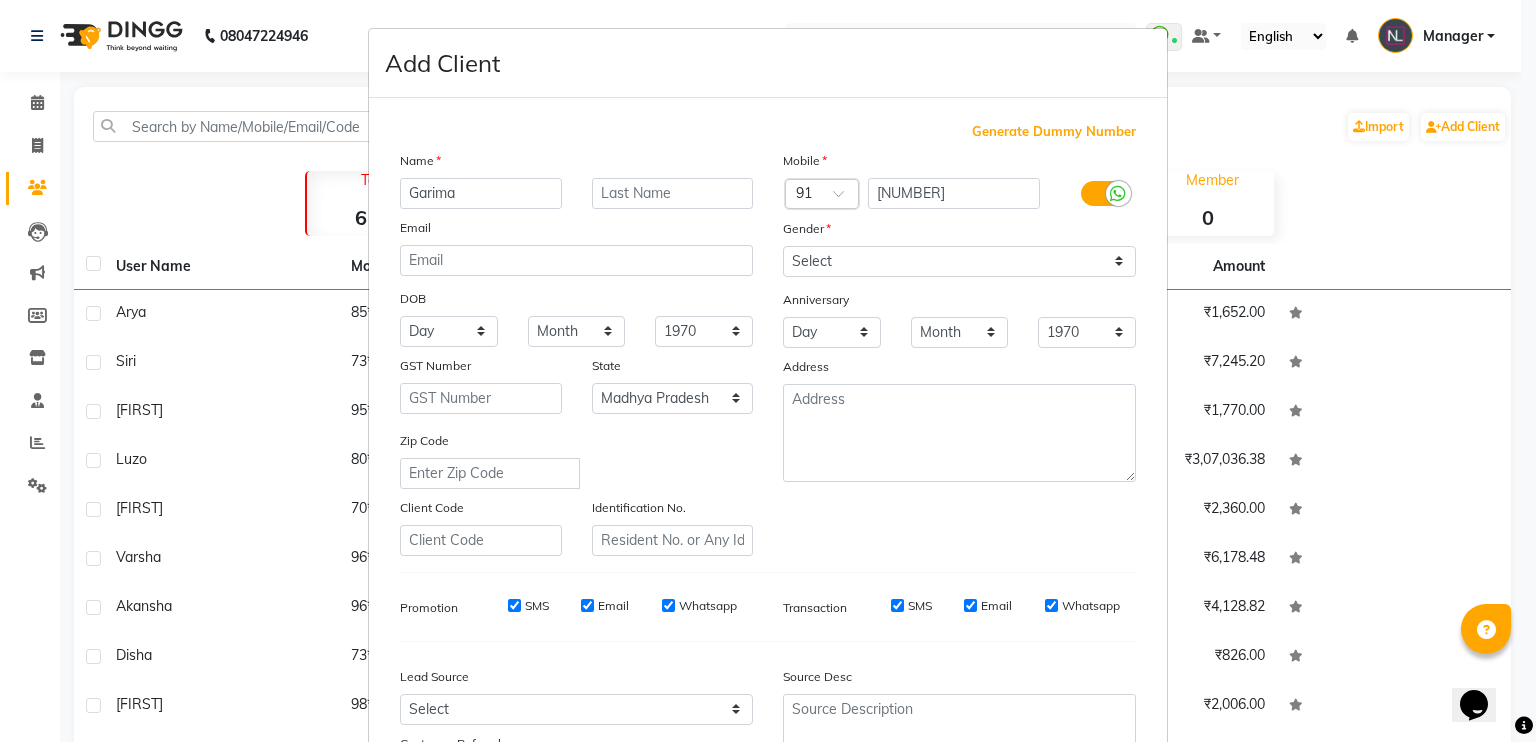 click on "Gender" at bounding box center [959, 232] 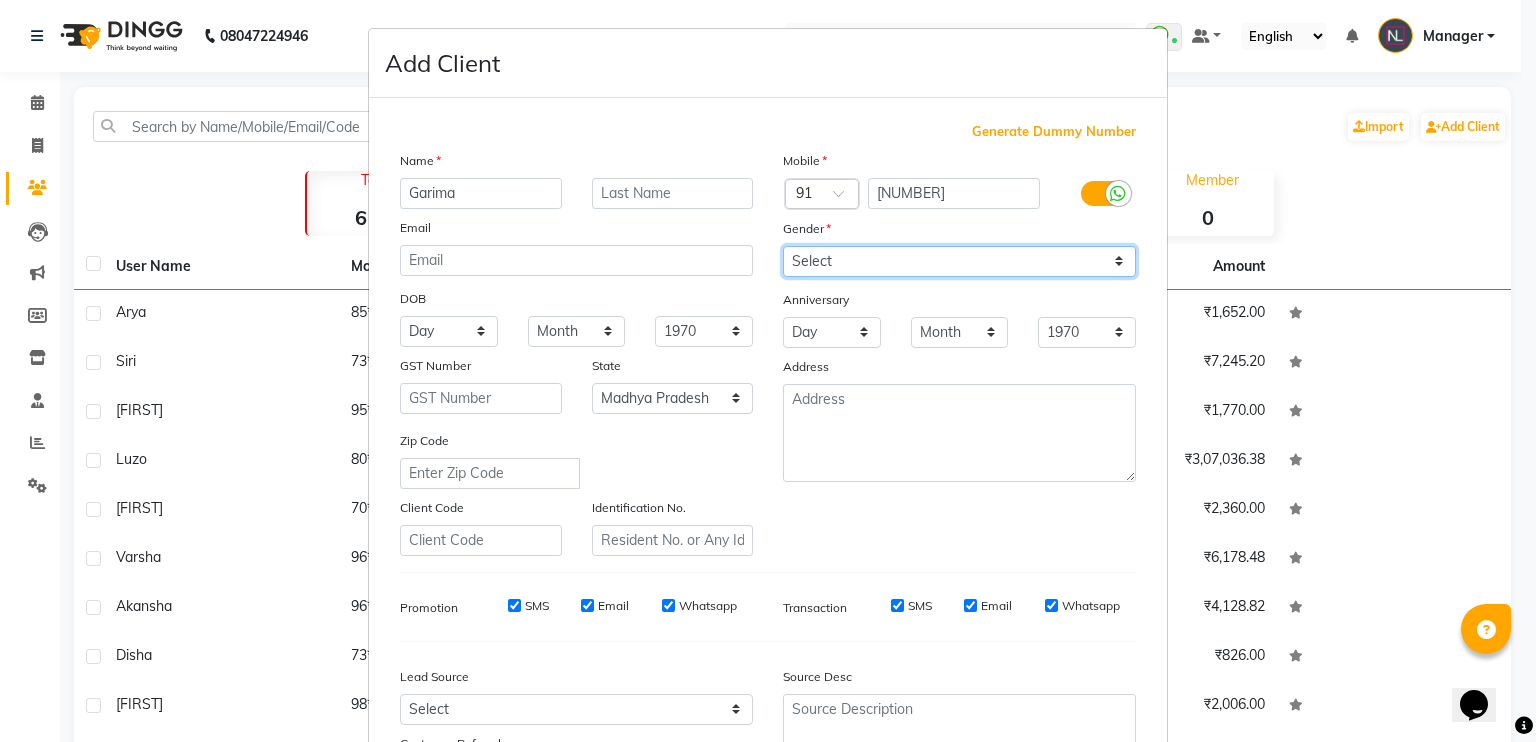 click on "Select Male Female Other Prefer Not To Say" at bounding box center (959, 261) 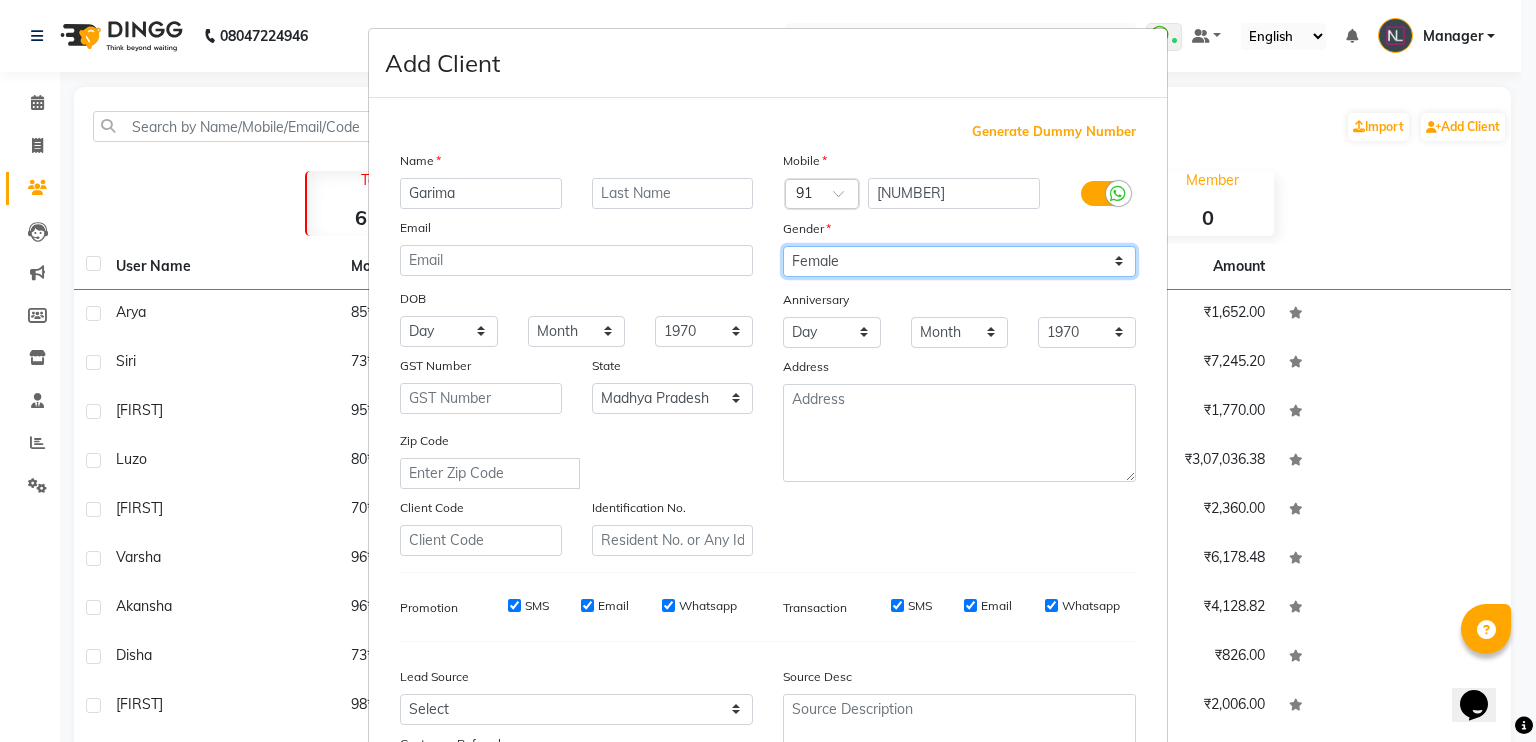 click on "Select Male Female Other Prefer Not To Say" at bounding box center (959, 261) 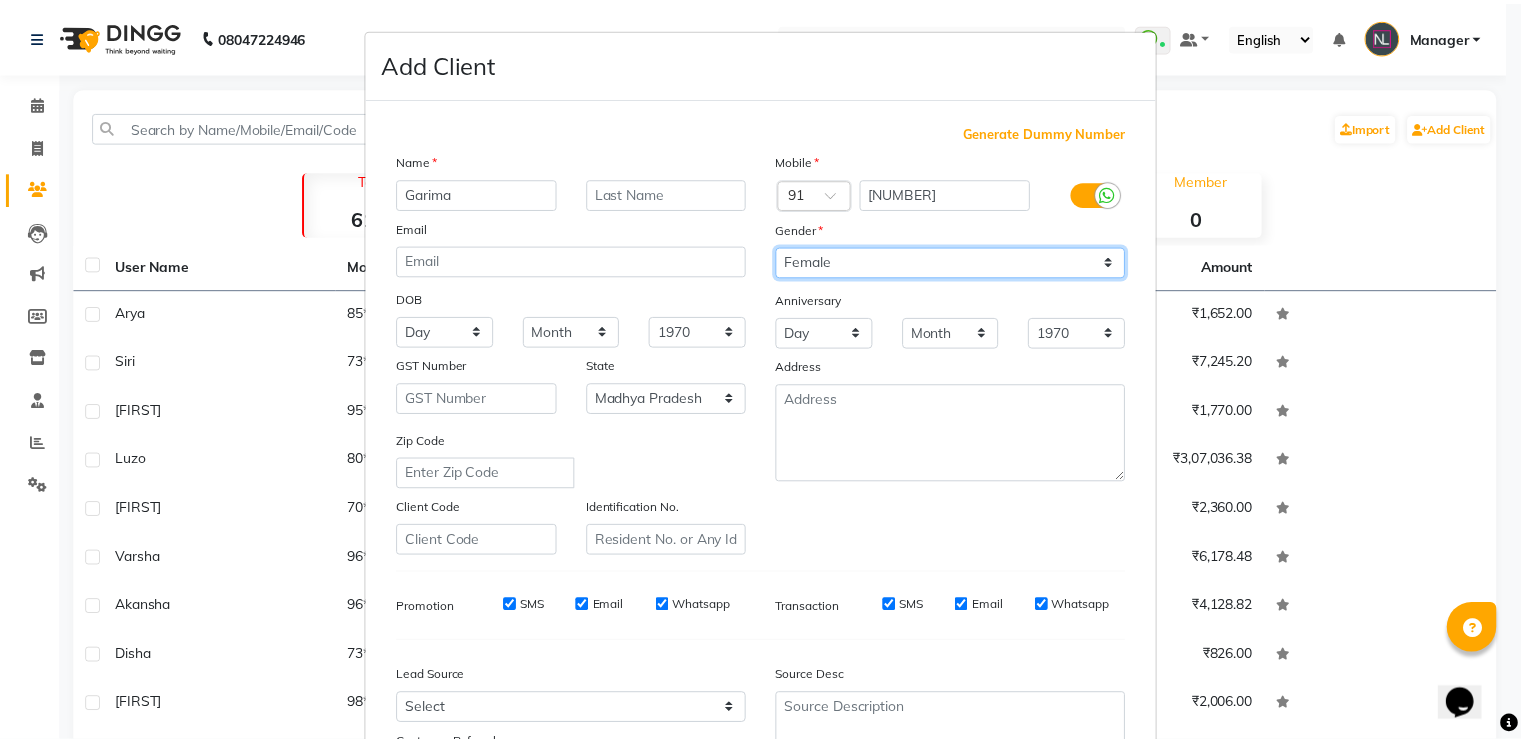 scroll, scrollTop: 190, scrollLeft: 0, axis: vertical 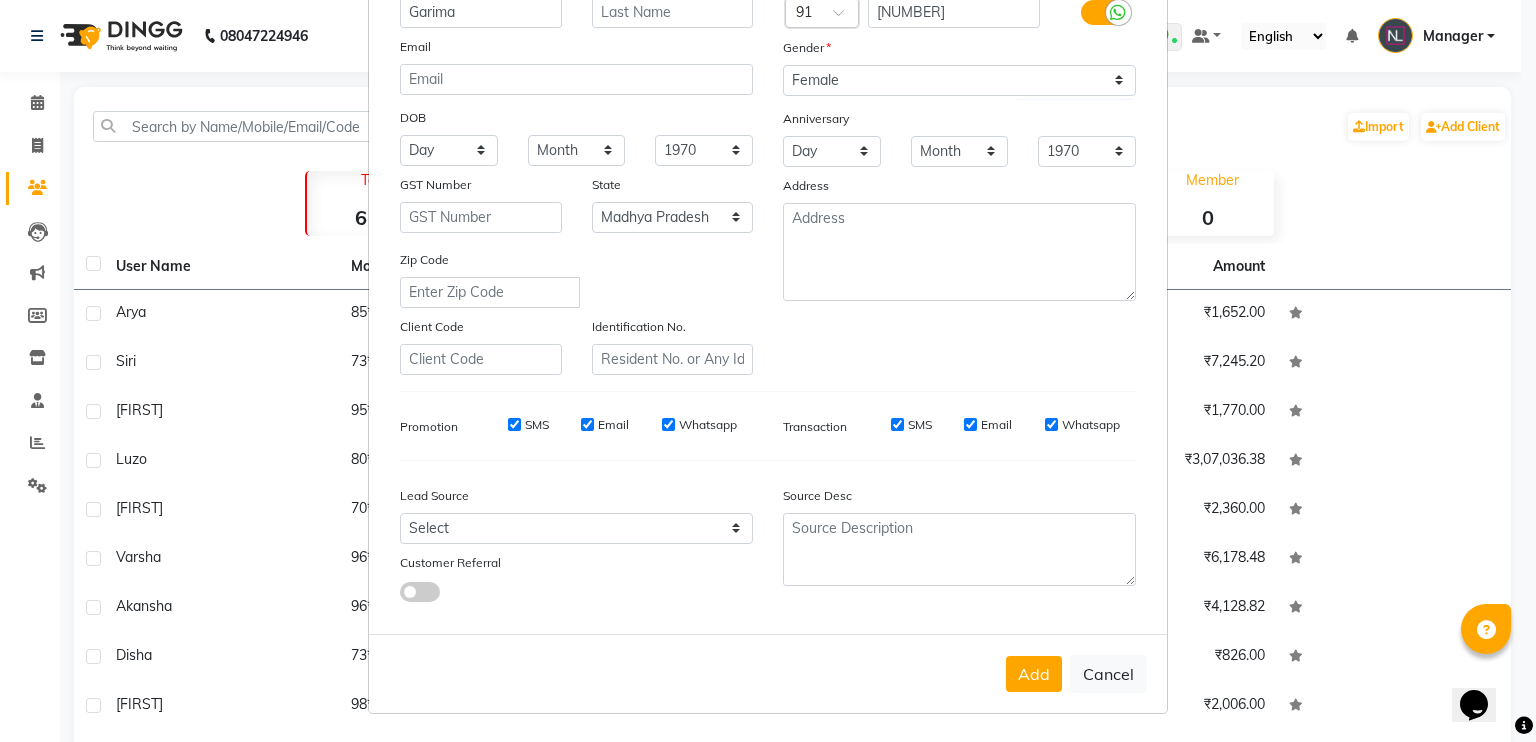 click on "Add   Cancel" at bounding box center (768, 673) 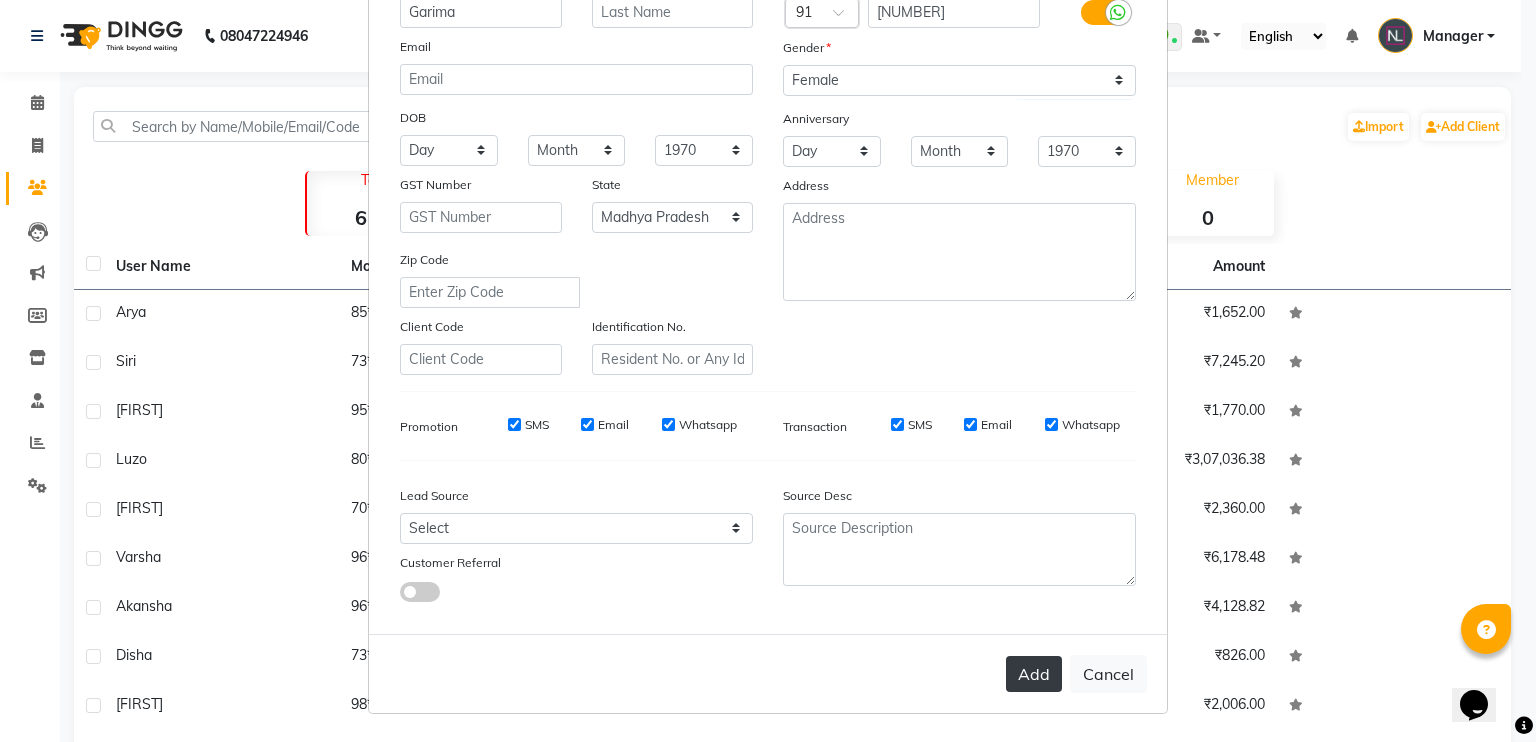 click on "Add" at bounding box center (1034, 674) 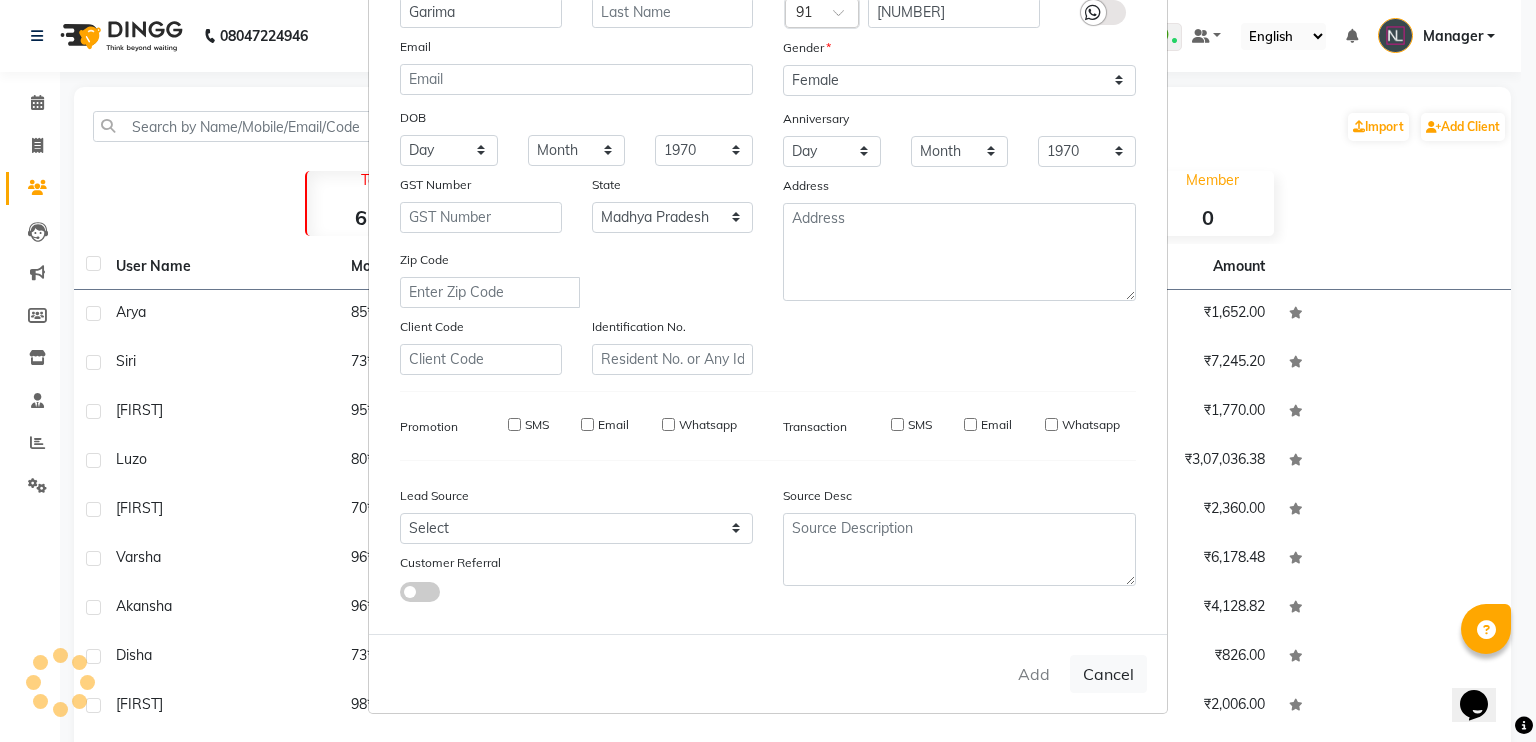 type 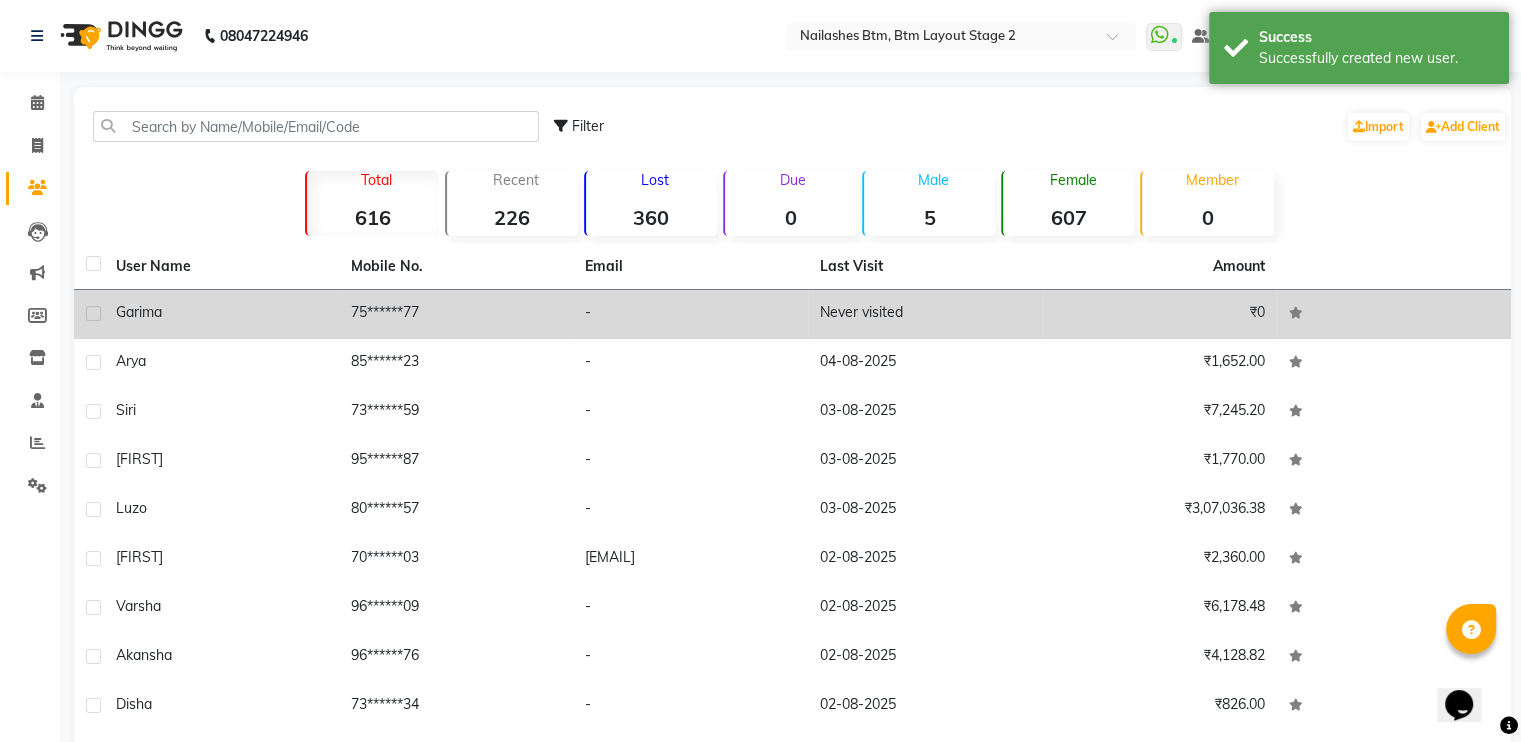 click on "₹0" 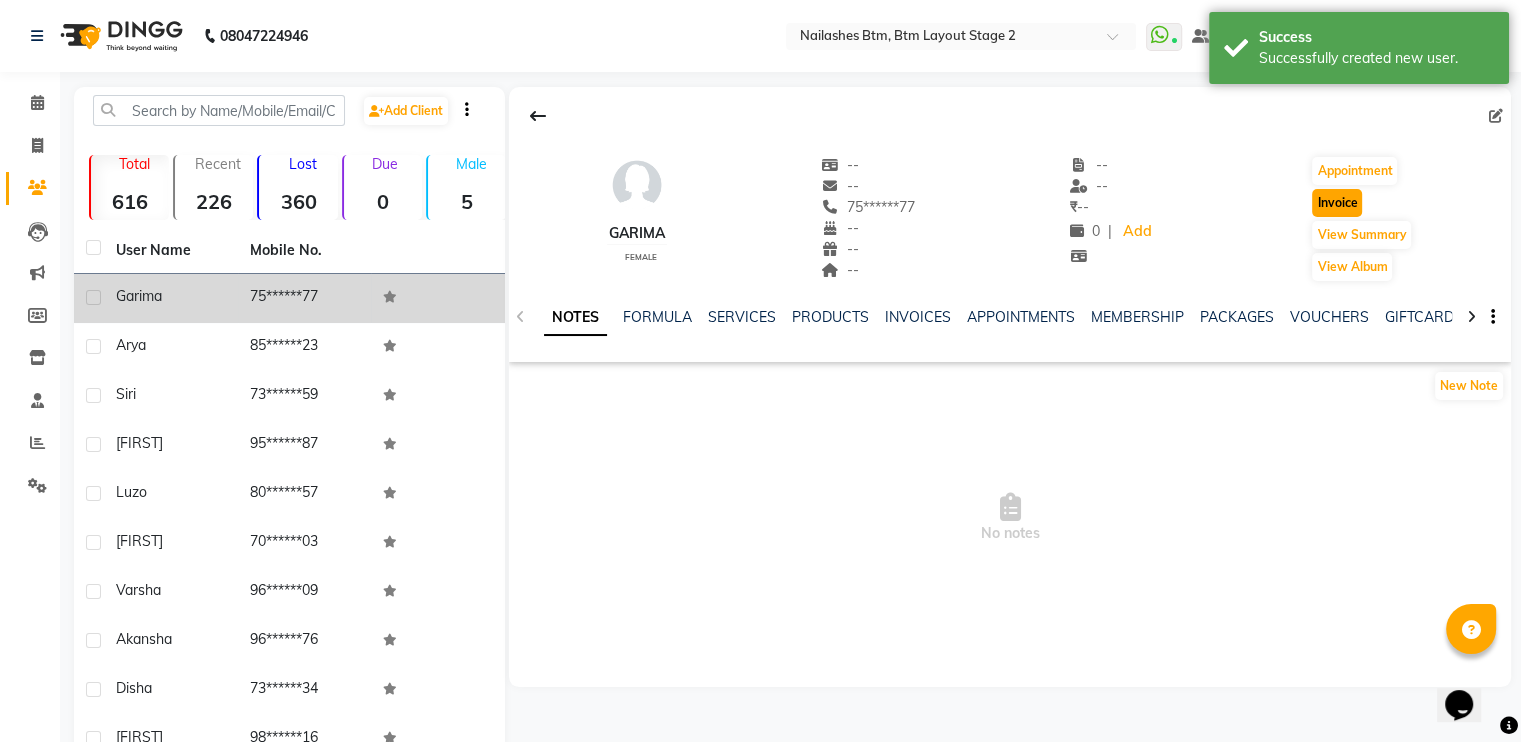 click on "Invoice" 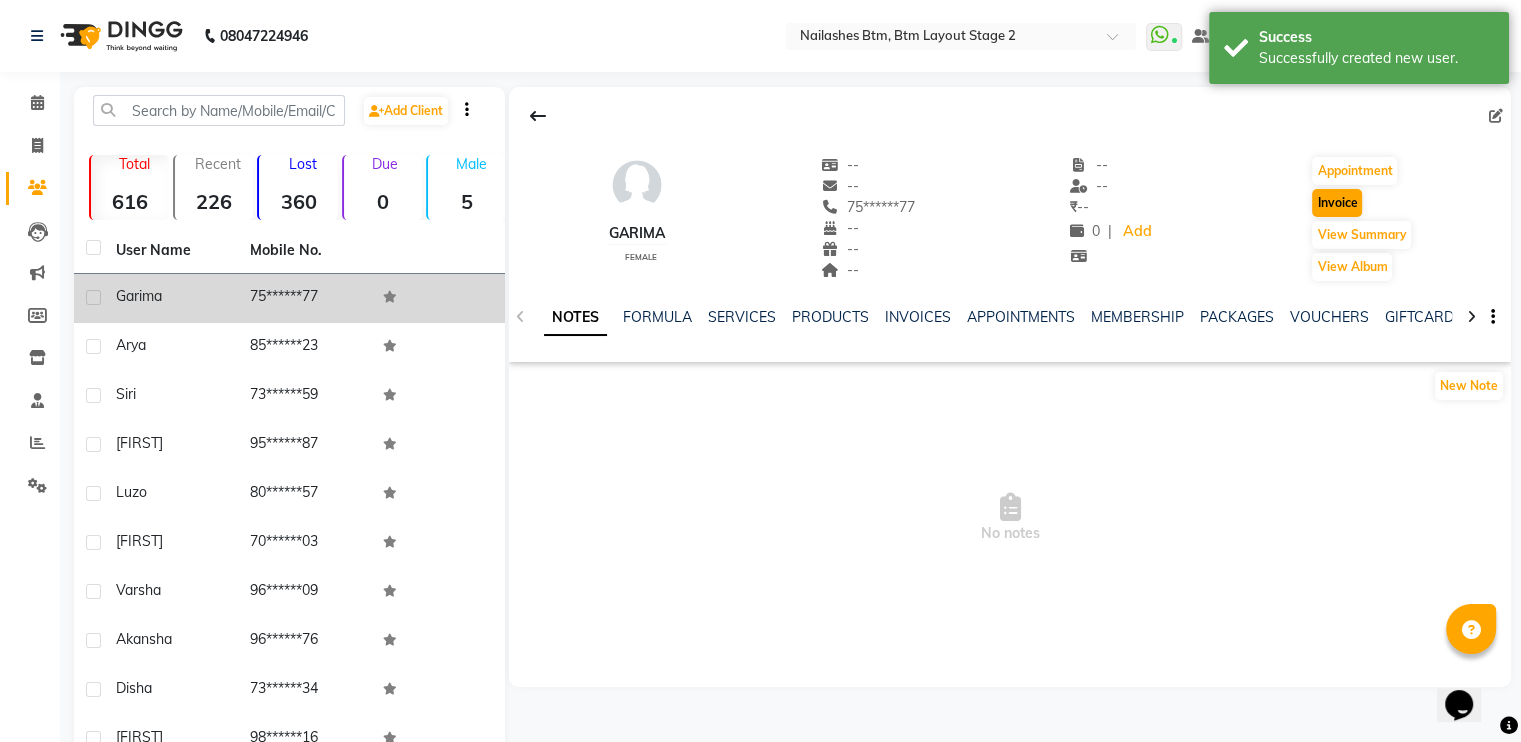 select on "6721" 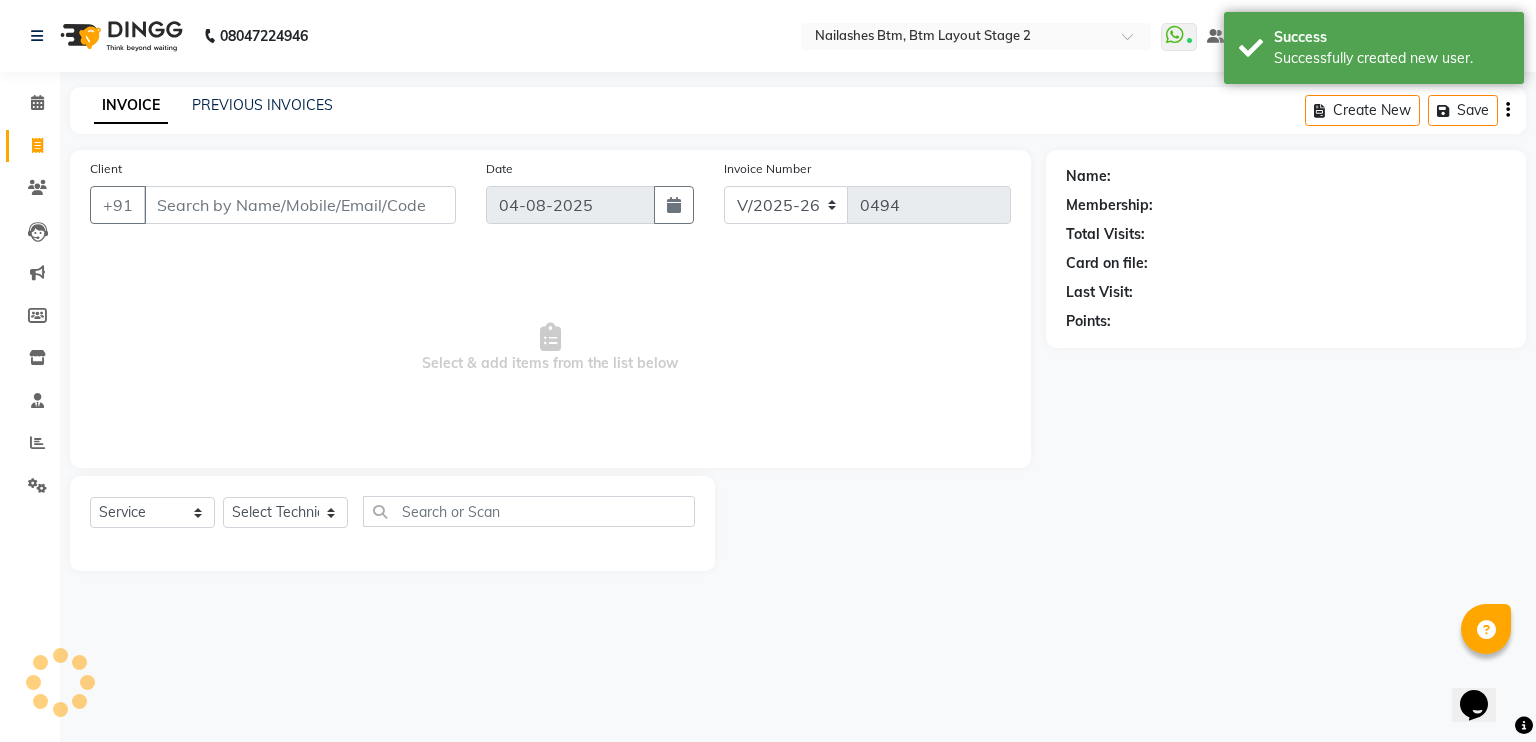 type on "75******77" 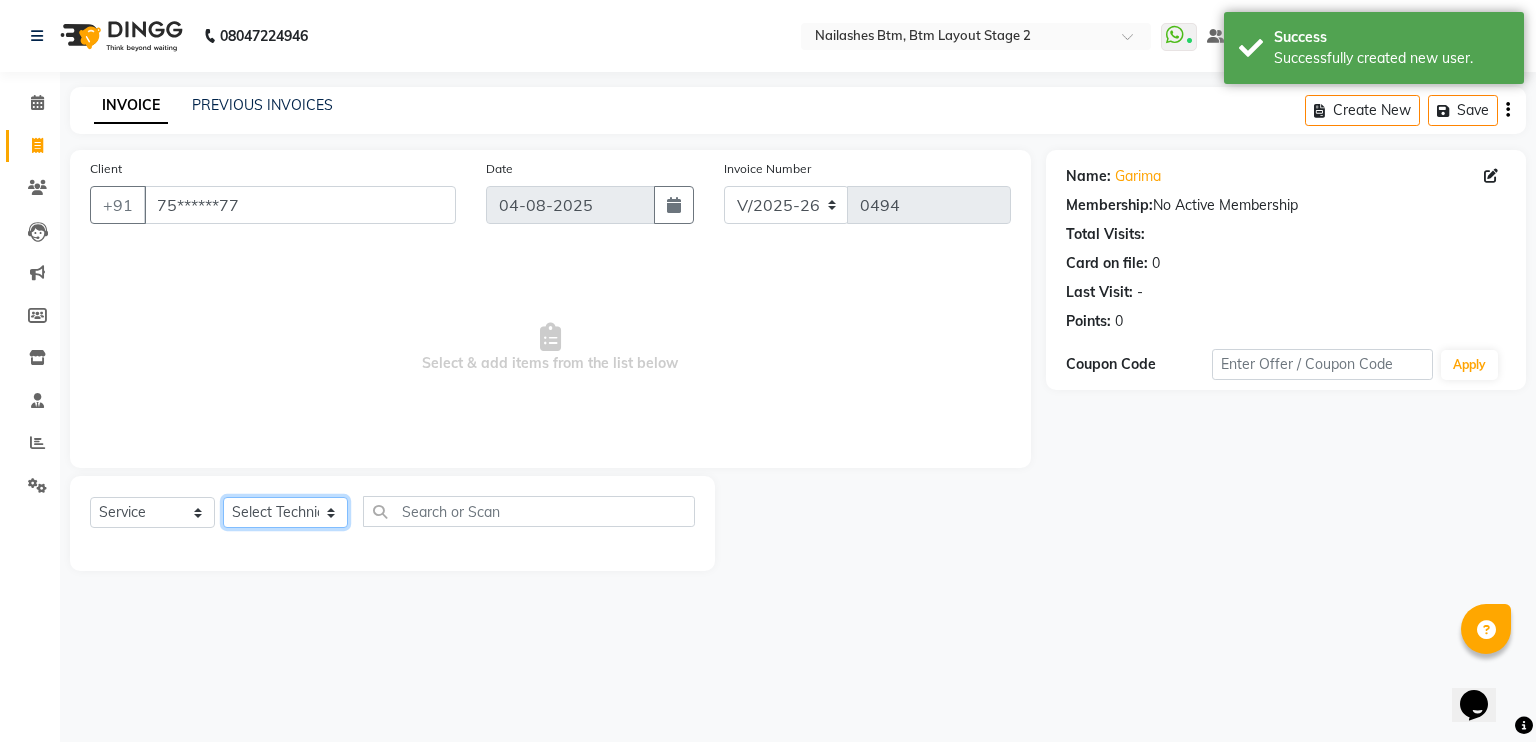 click on "Select Technician Akash Manager [FIRST] [LAST] Priyanka" 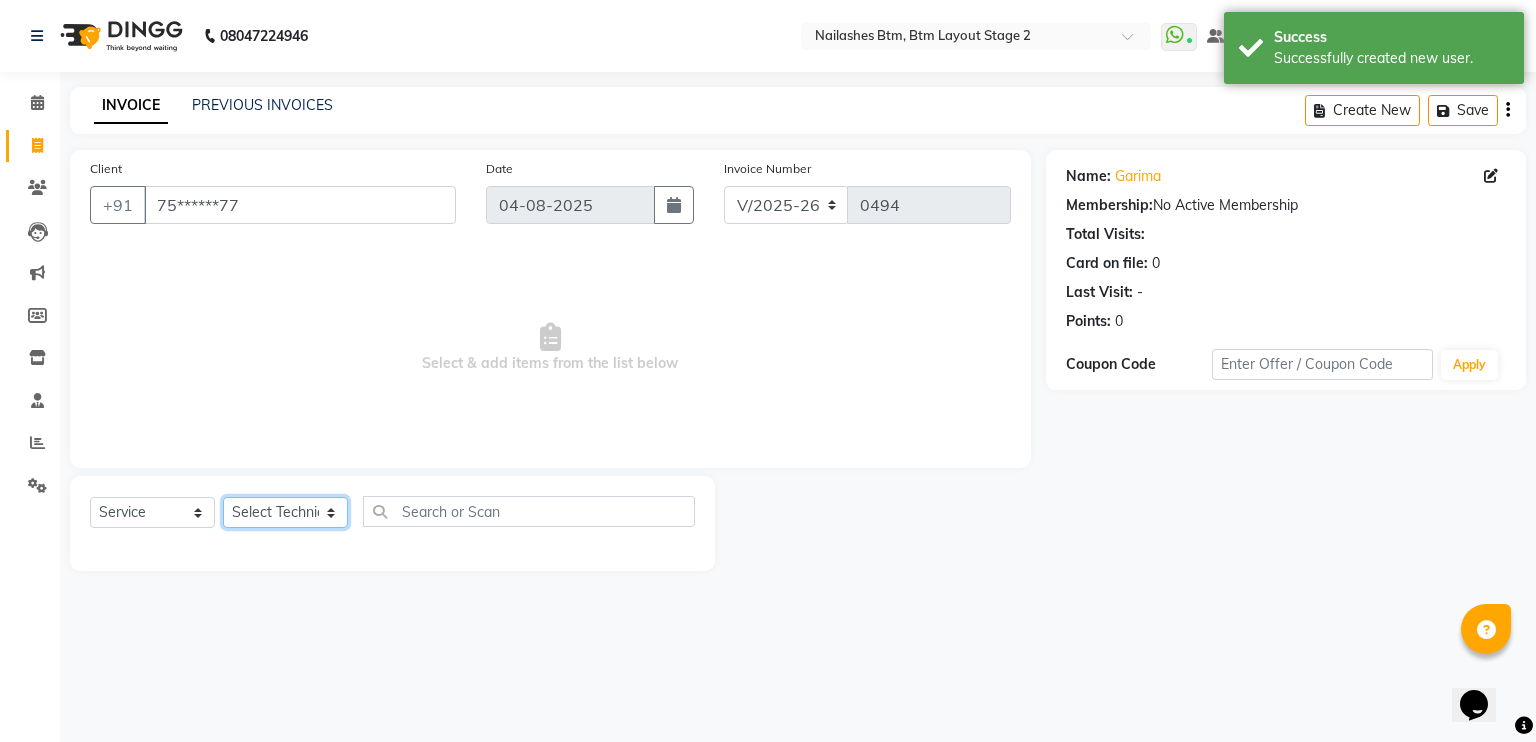 select on "[NUMBER]" 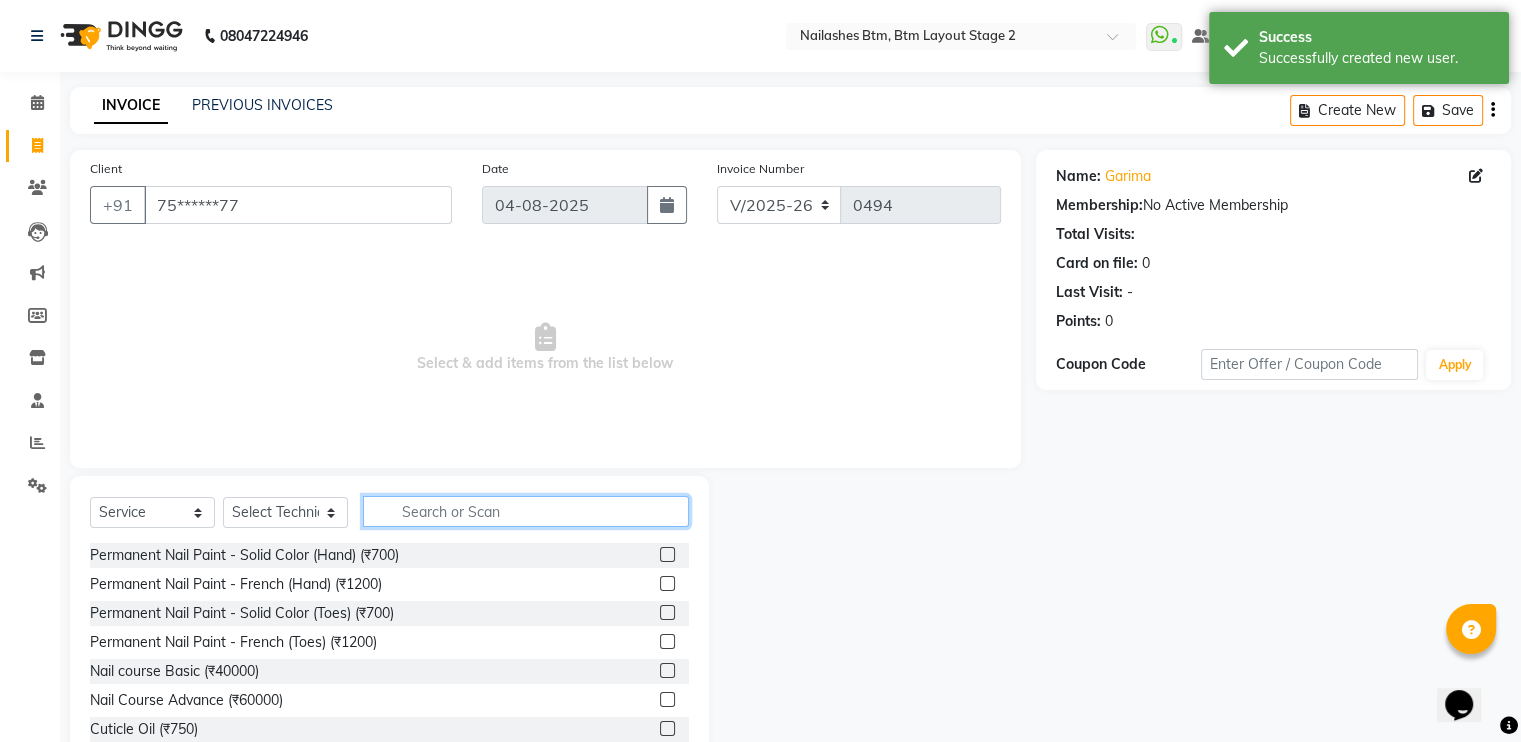 click 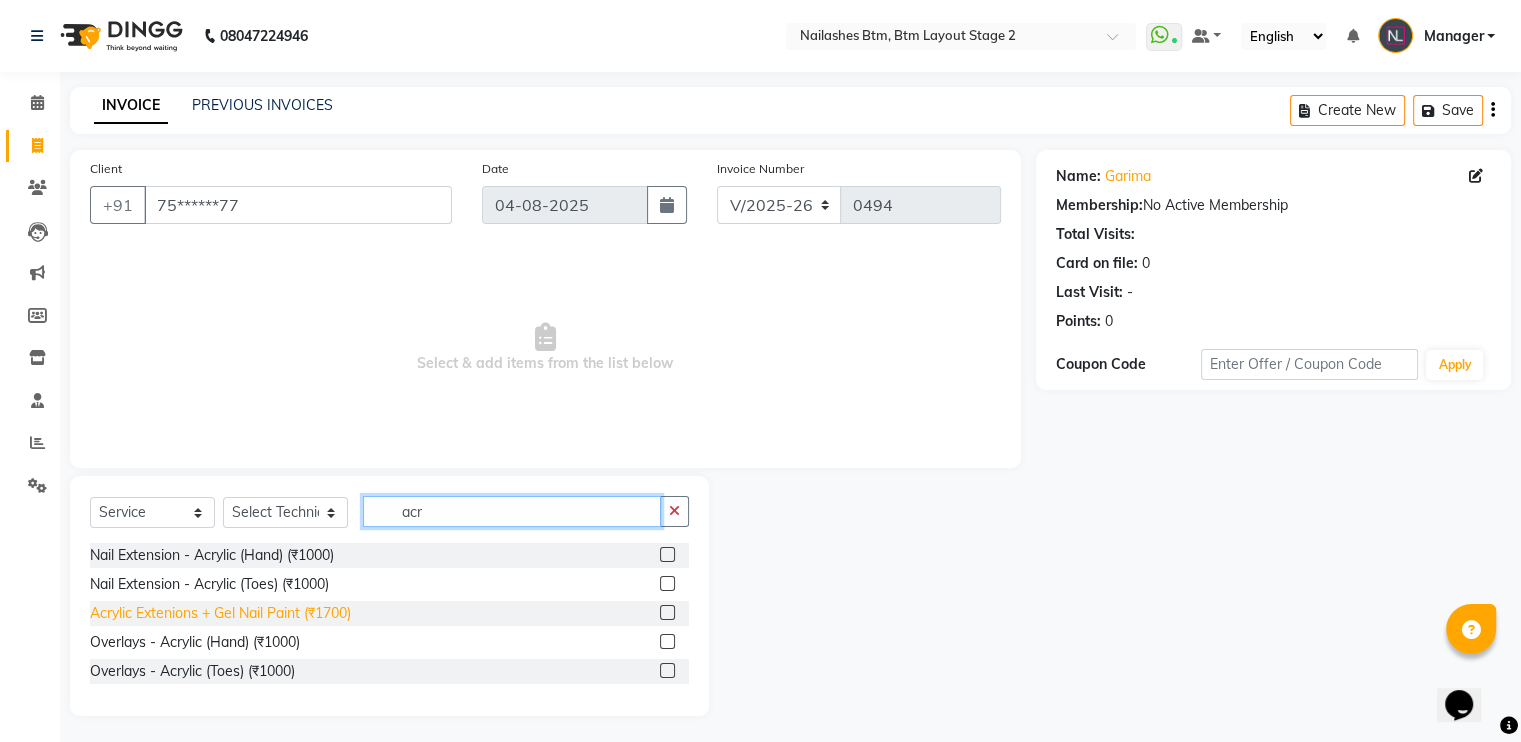 type on "acr" 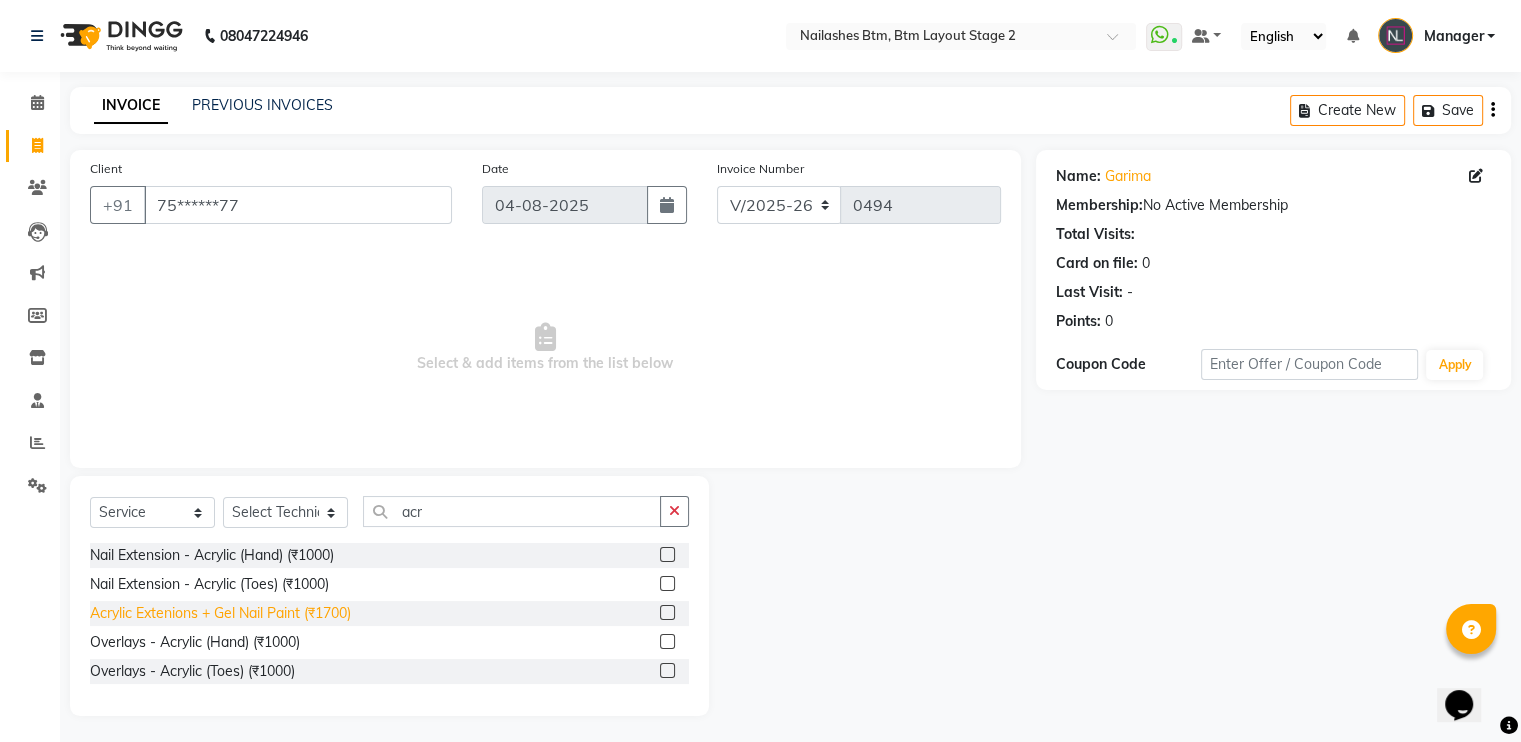 click on "Acrylic Extenions + Gel Nail Paint  (₹1700)" 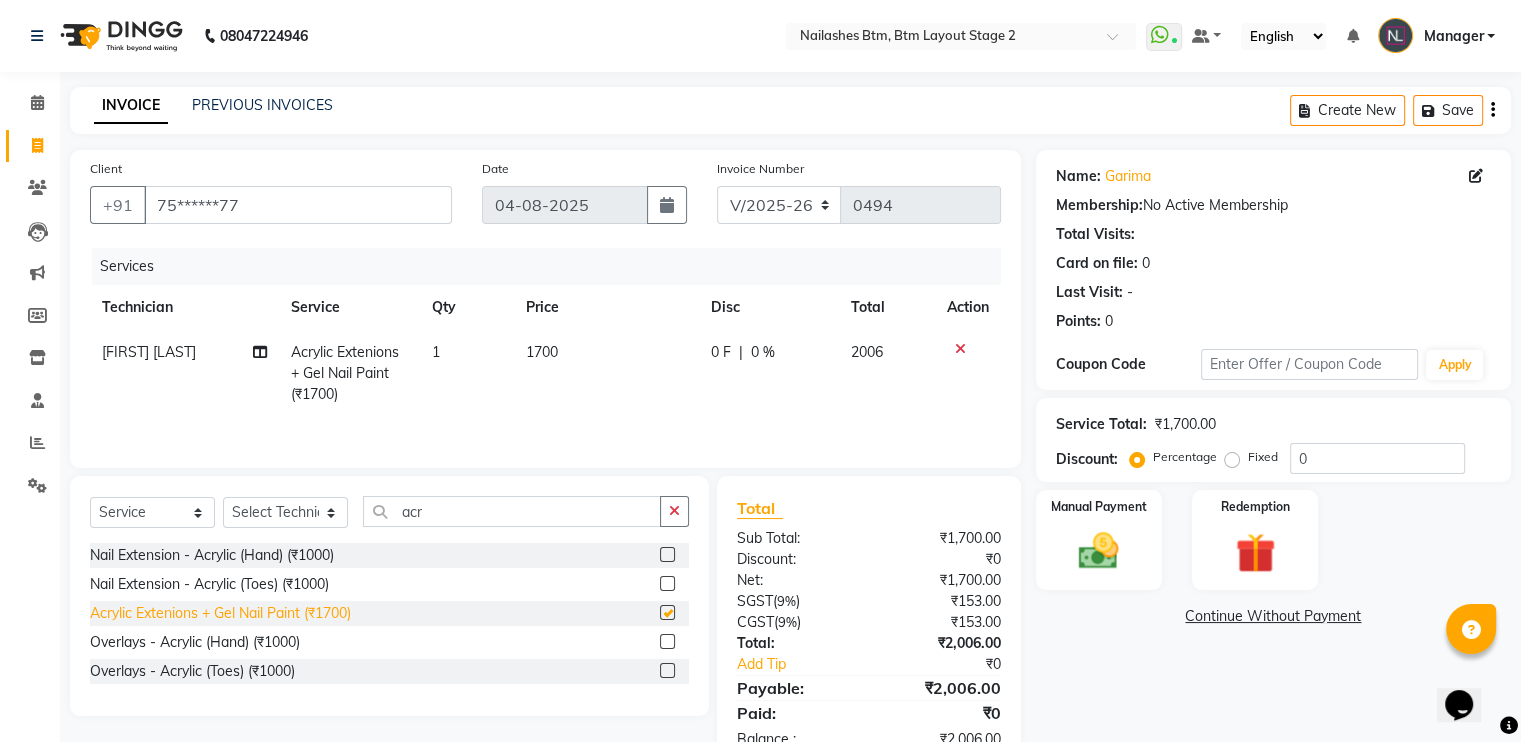 checkbox on "false" 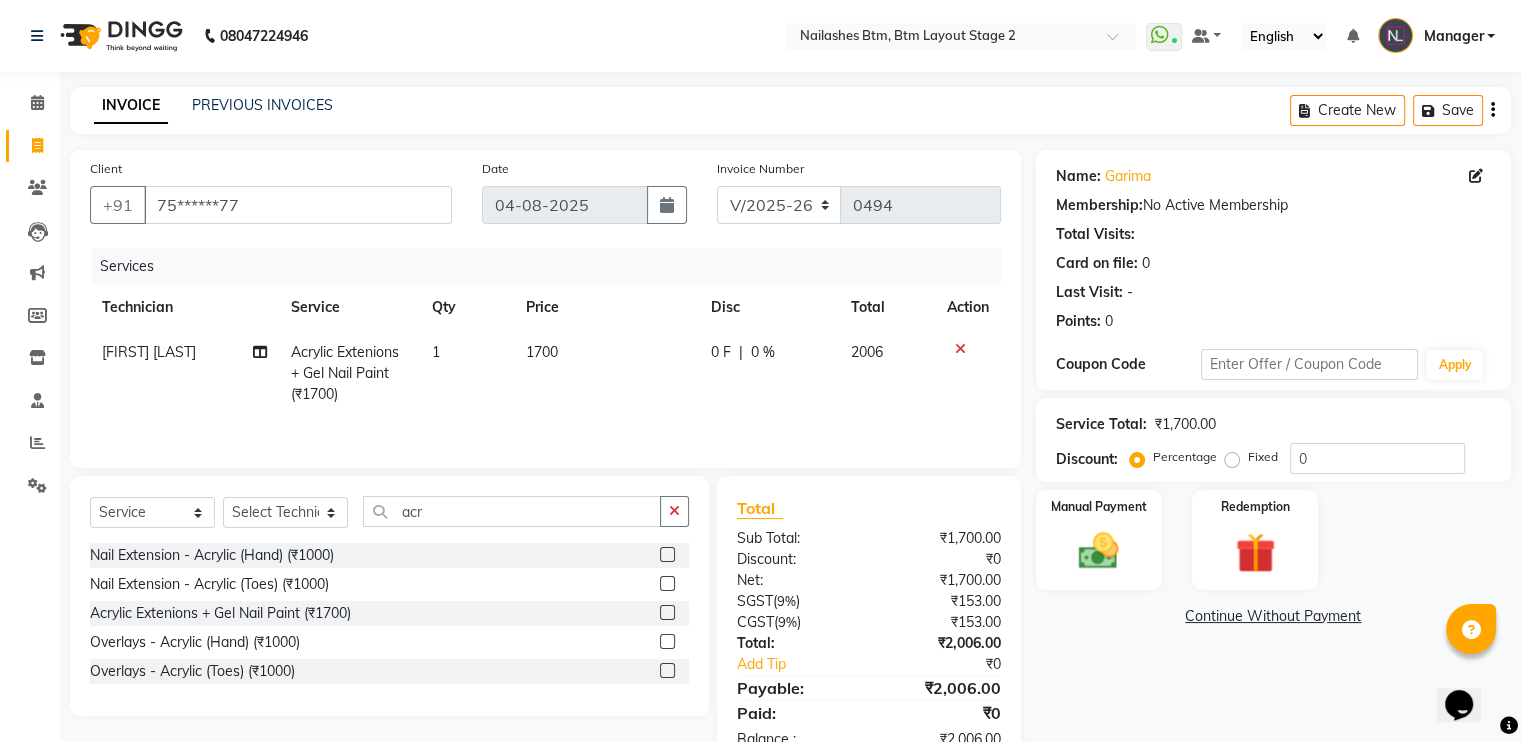 click on "1700" 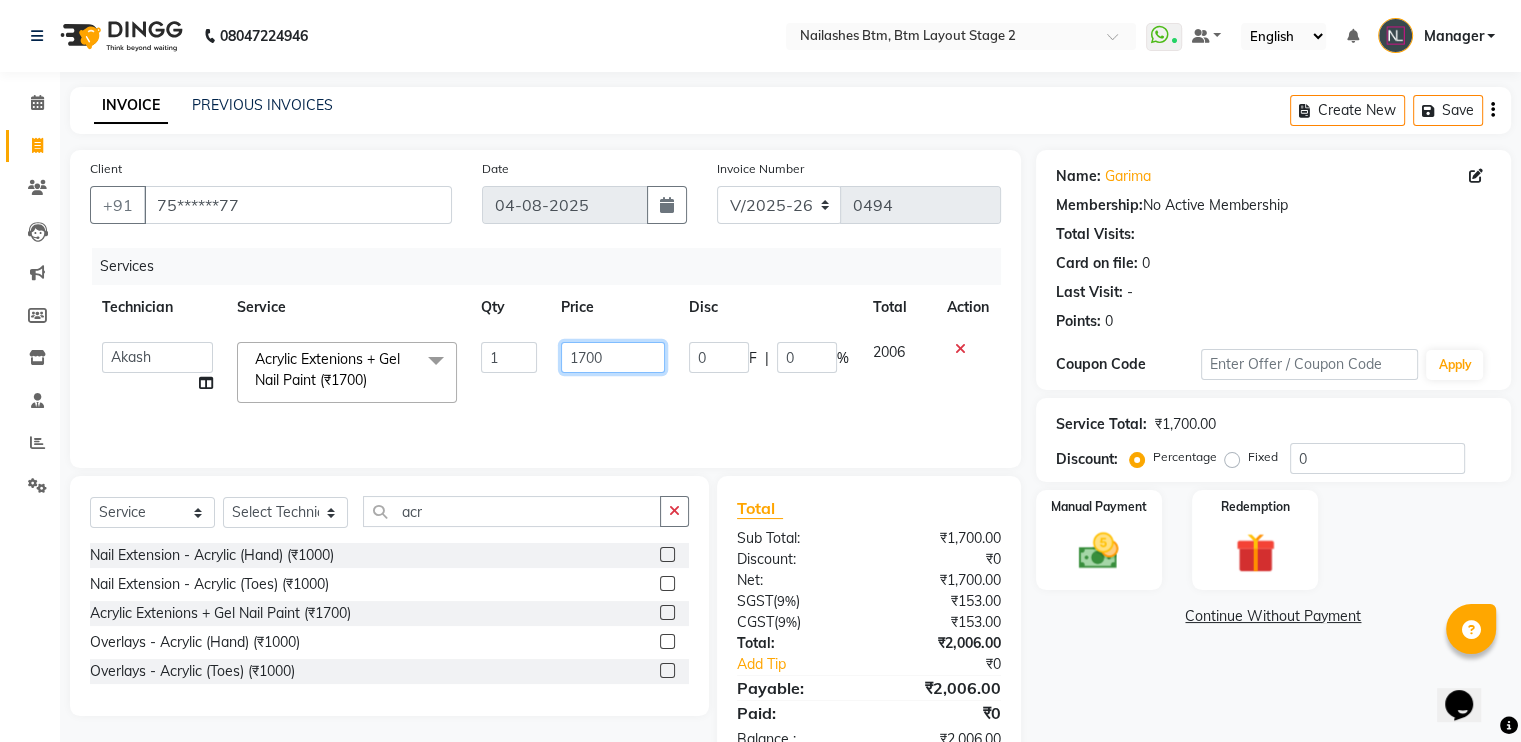 click on "1700" 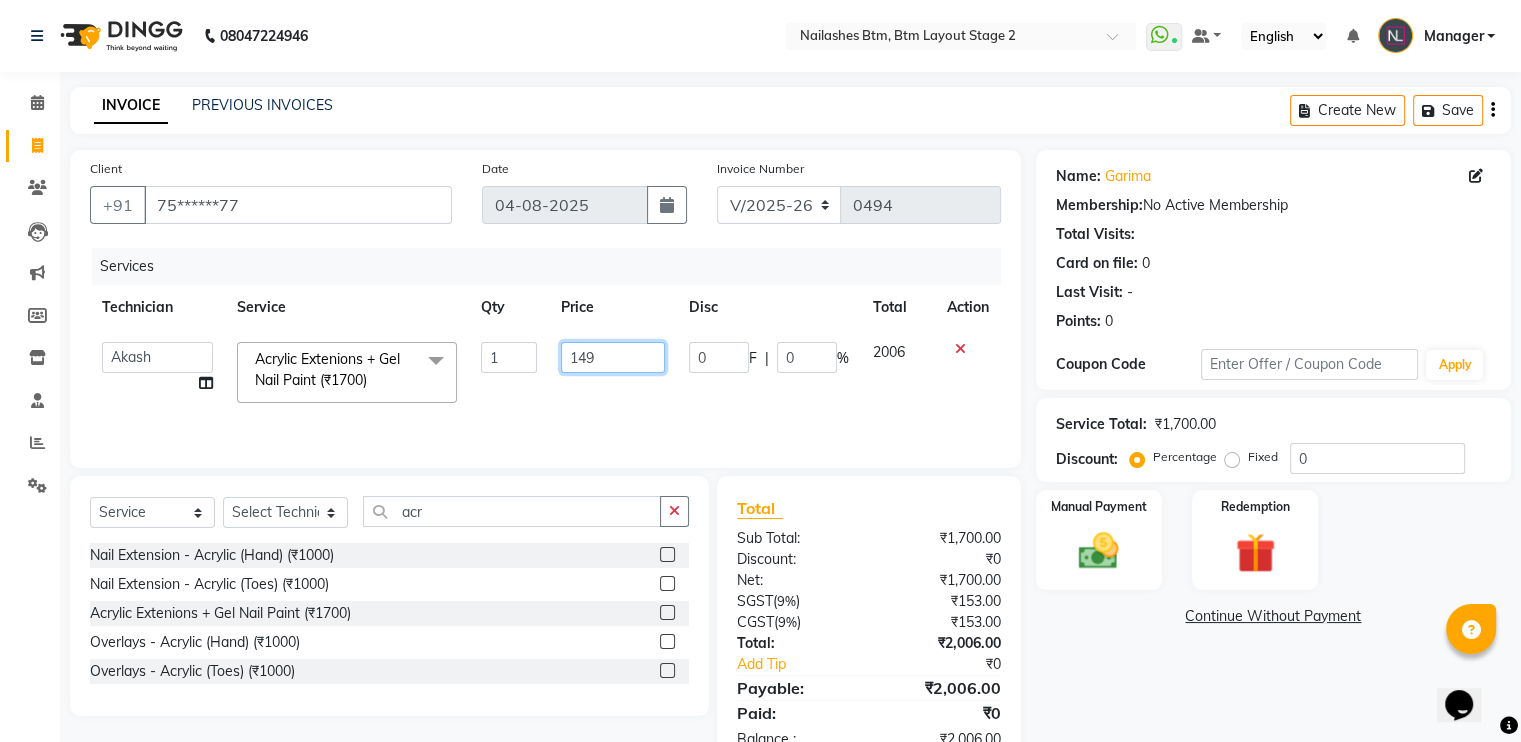 type on "1499" 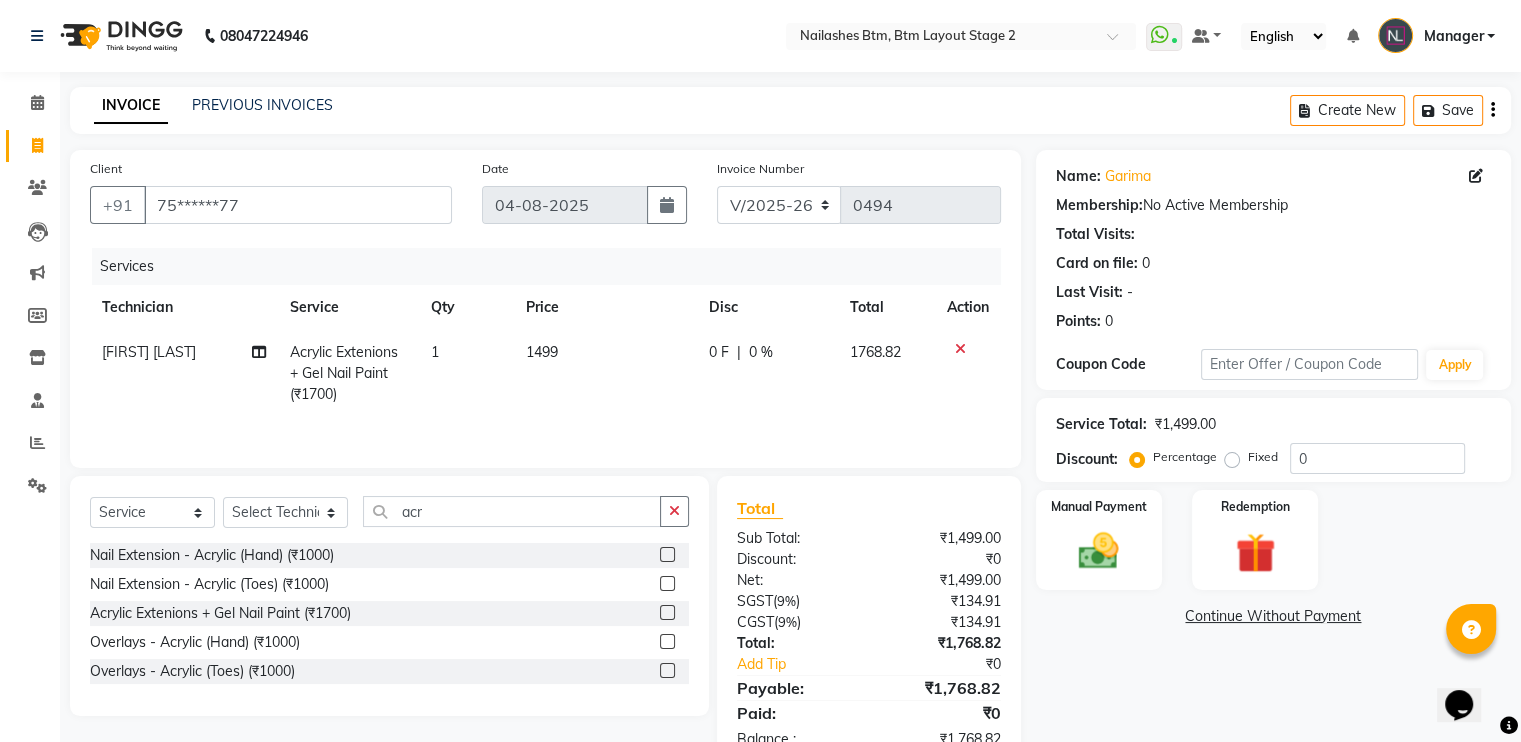click on "Name: [FIRST]  Membership:  No Active Membership  Total Visits:   Card on file:  0 Last Visit:   - Points:   0  Coupon Code Apply Service Total:  [PRICE]  Discount:  Percentage   Fixed  0 Manual Payment Redemption  Continue Without Payment" 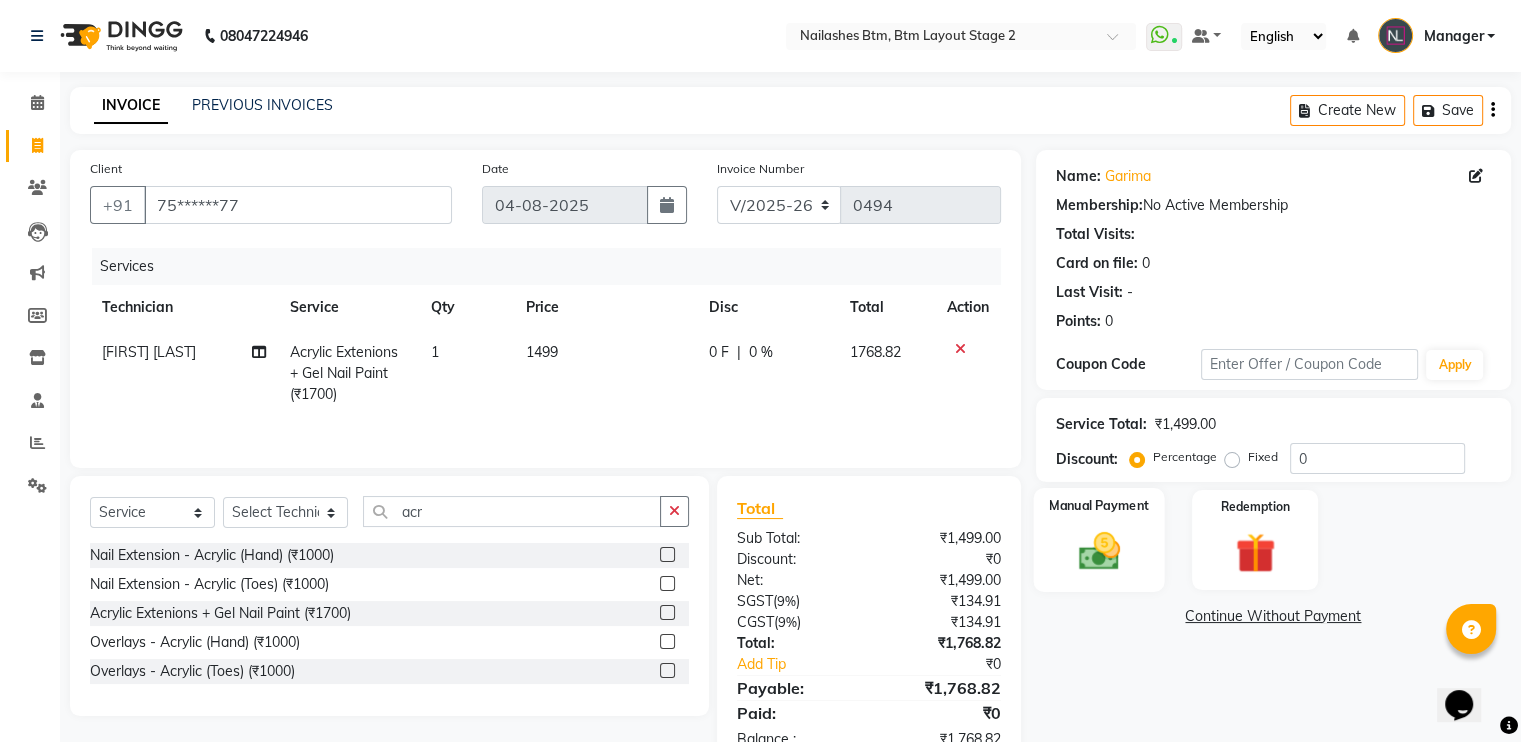 click 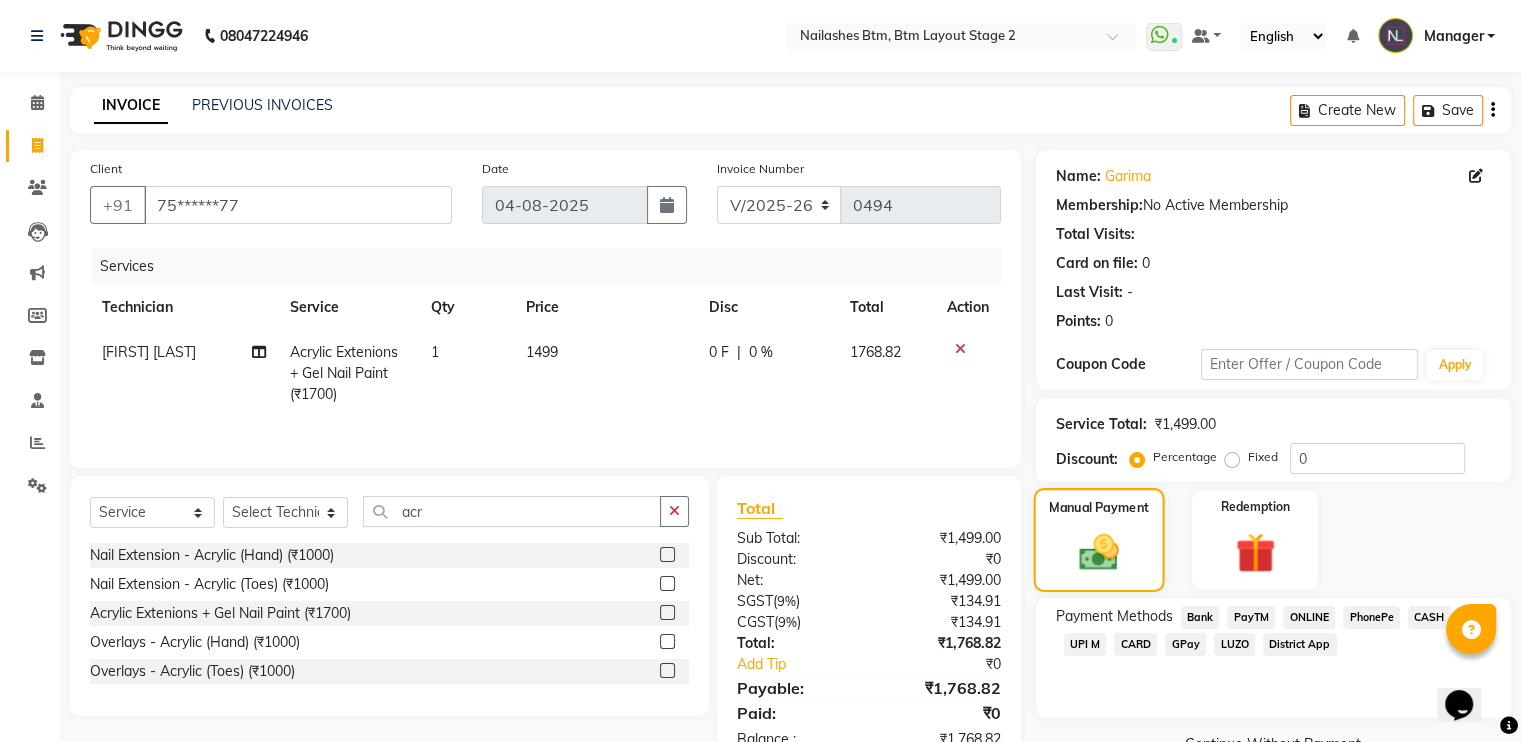 scroll, scrollTop: 58, scrollLeft: 0, axis: vertical 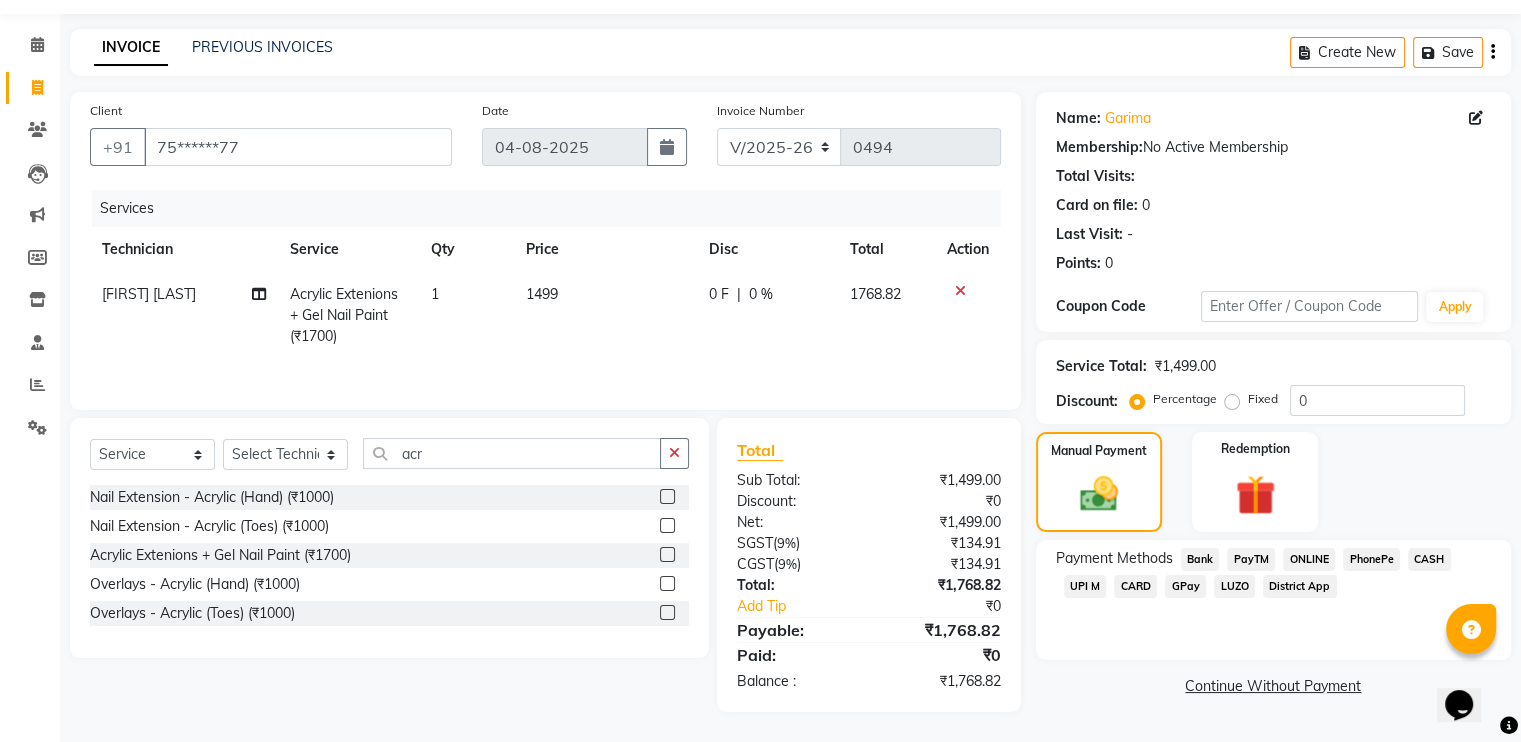 click on "GPay" 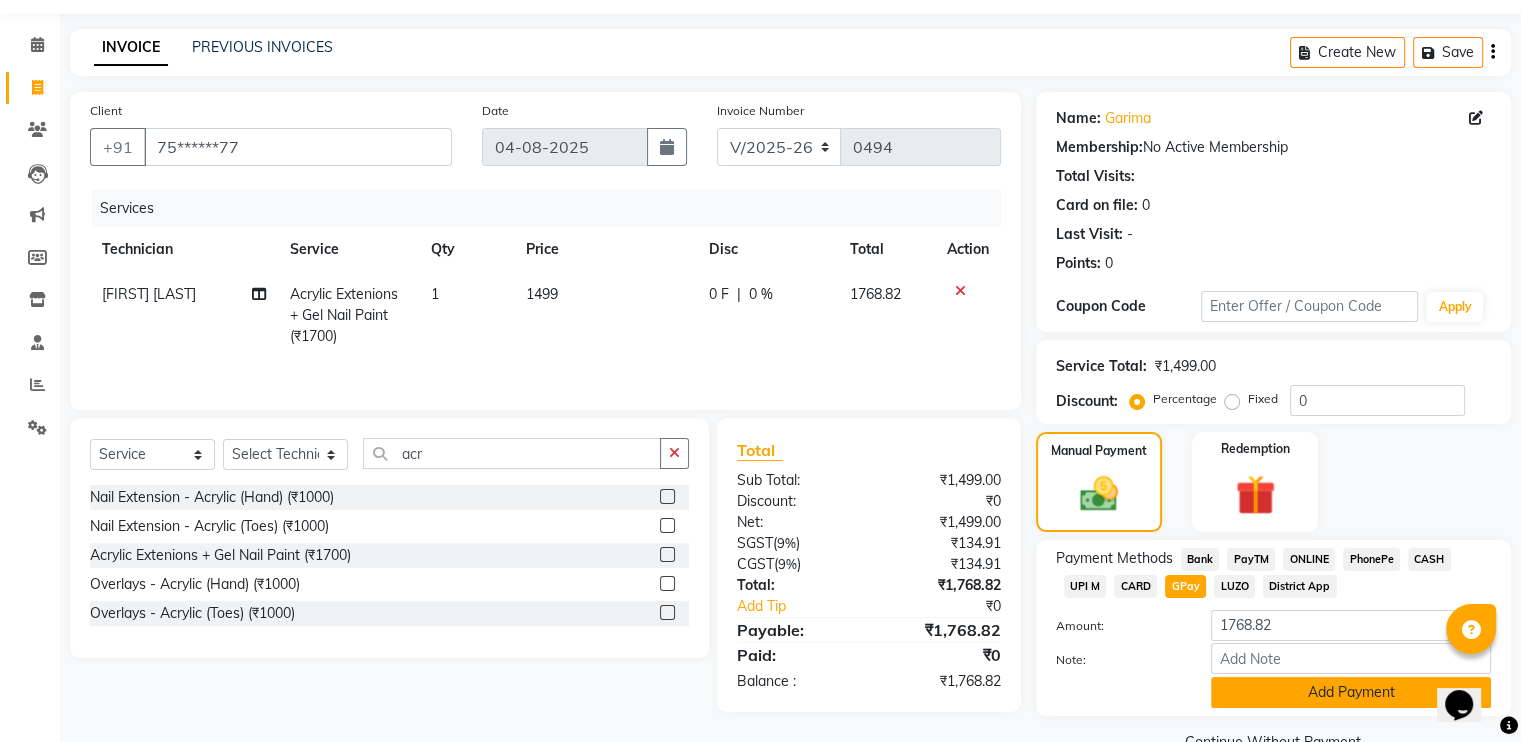 click on "Add Payment" 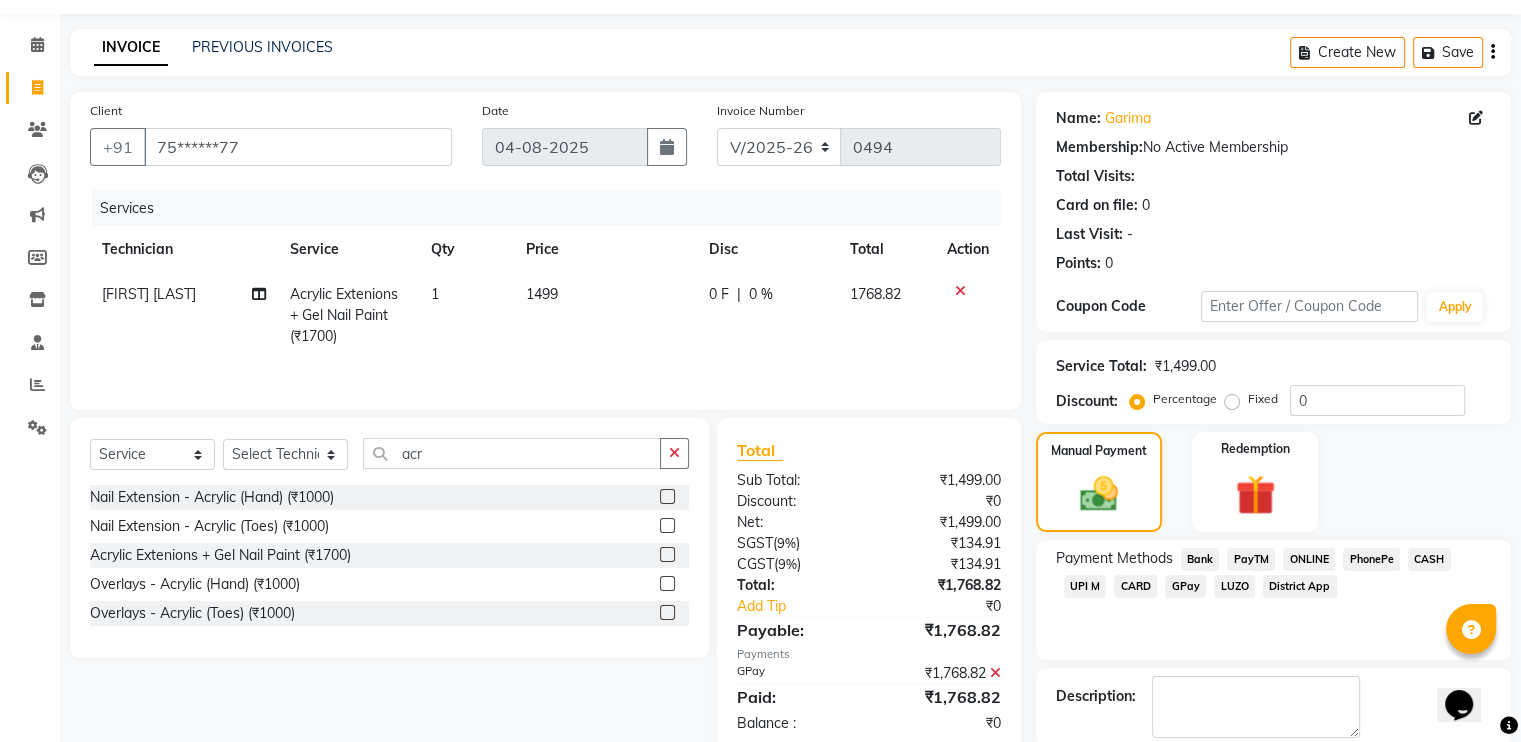 scroll, scrollTop: 158, scrollLeft: 0, axis: vertical 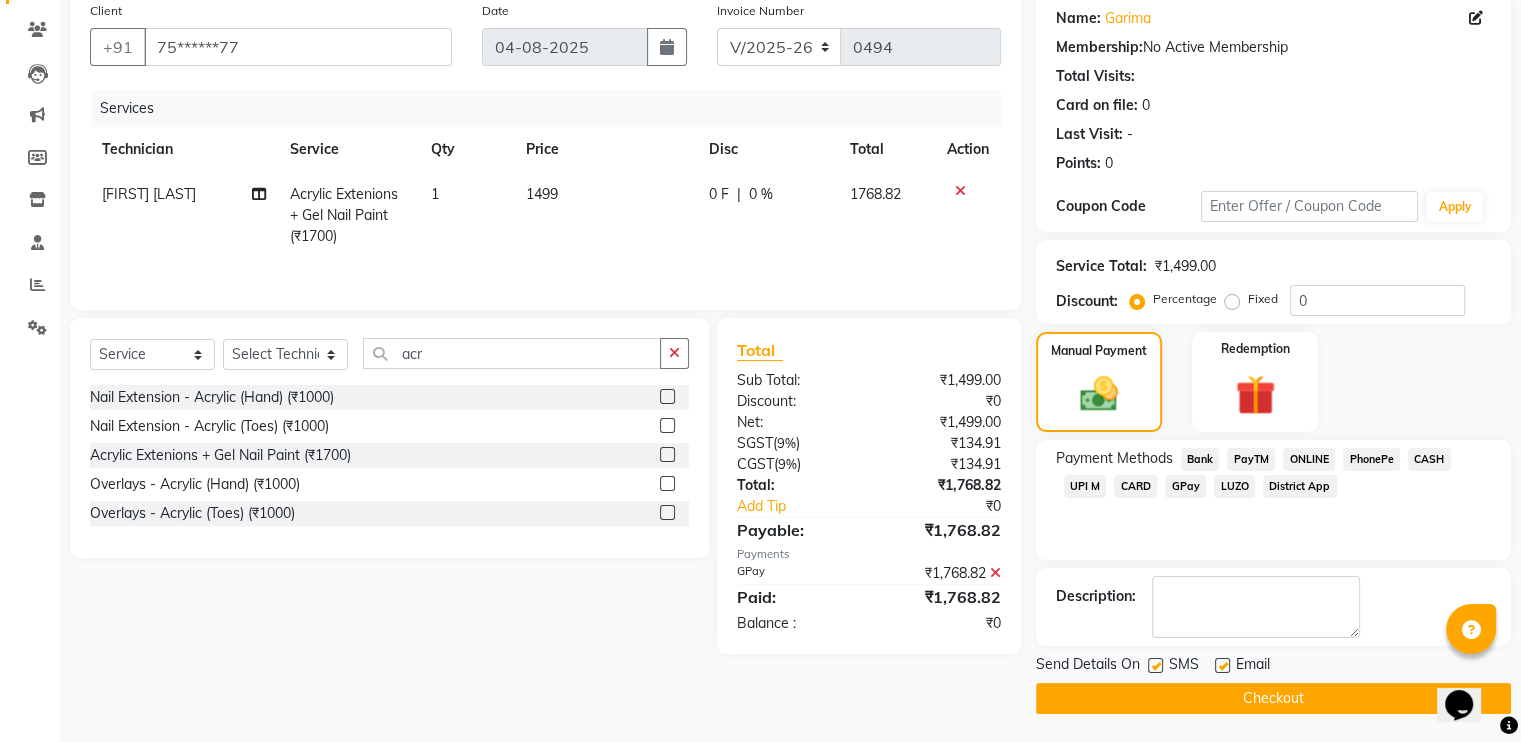 click on "Checkout" 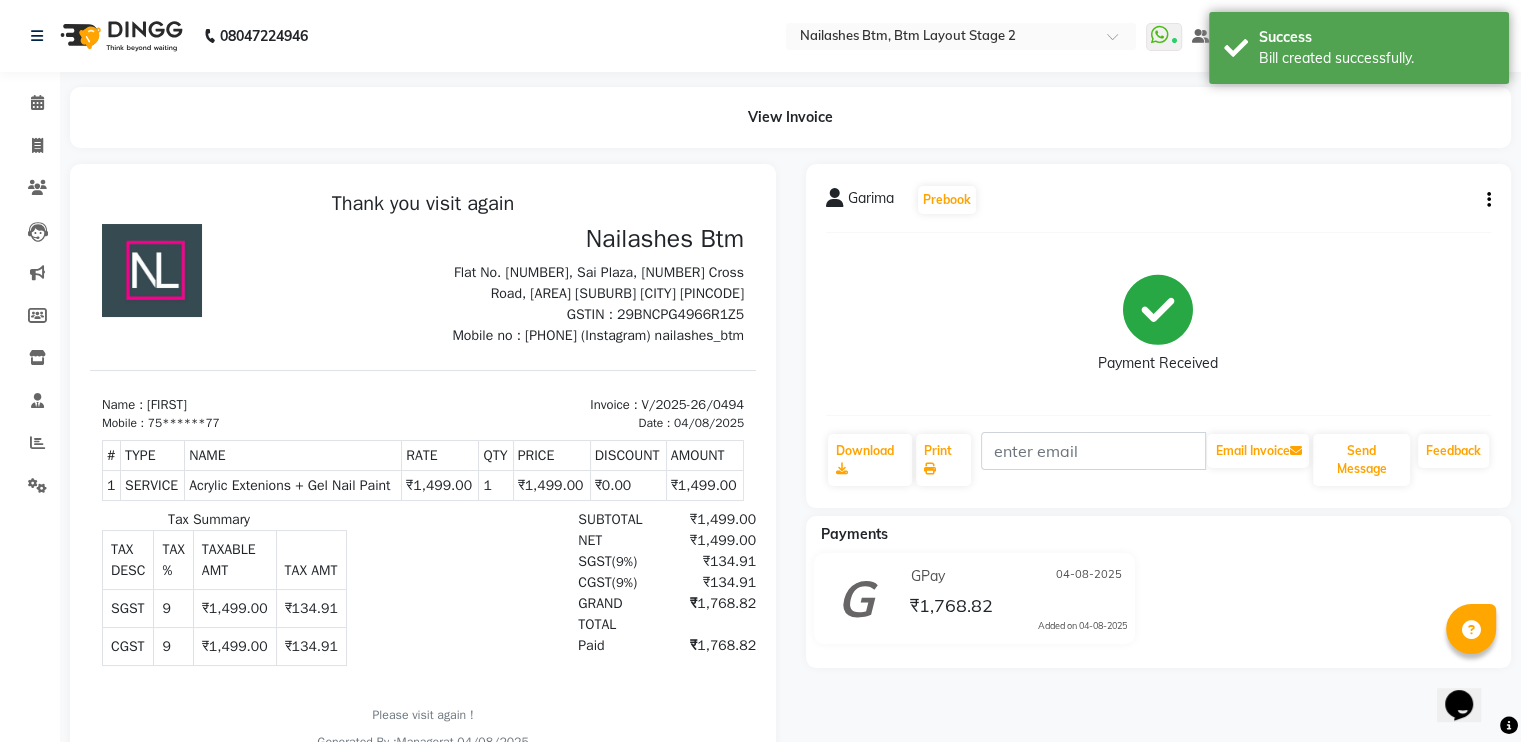 scroll, scrollTop: 0, scrollLeft: 0, axis: both 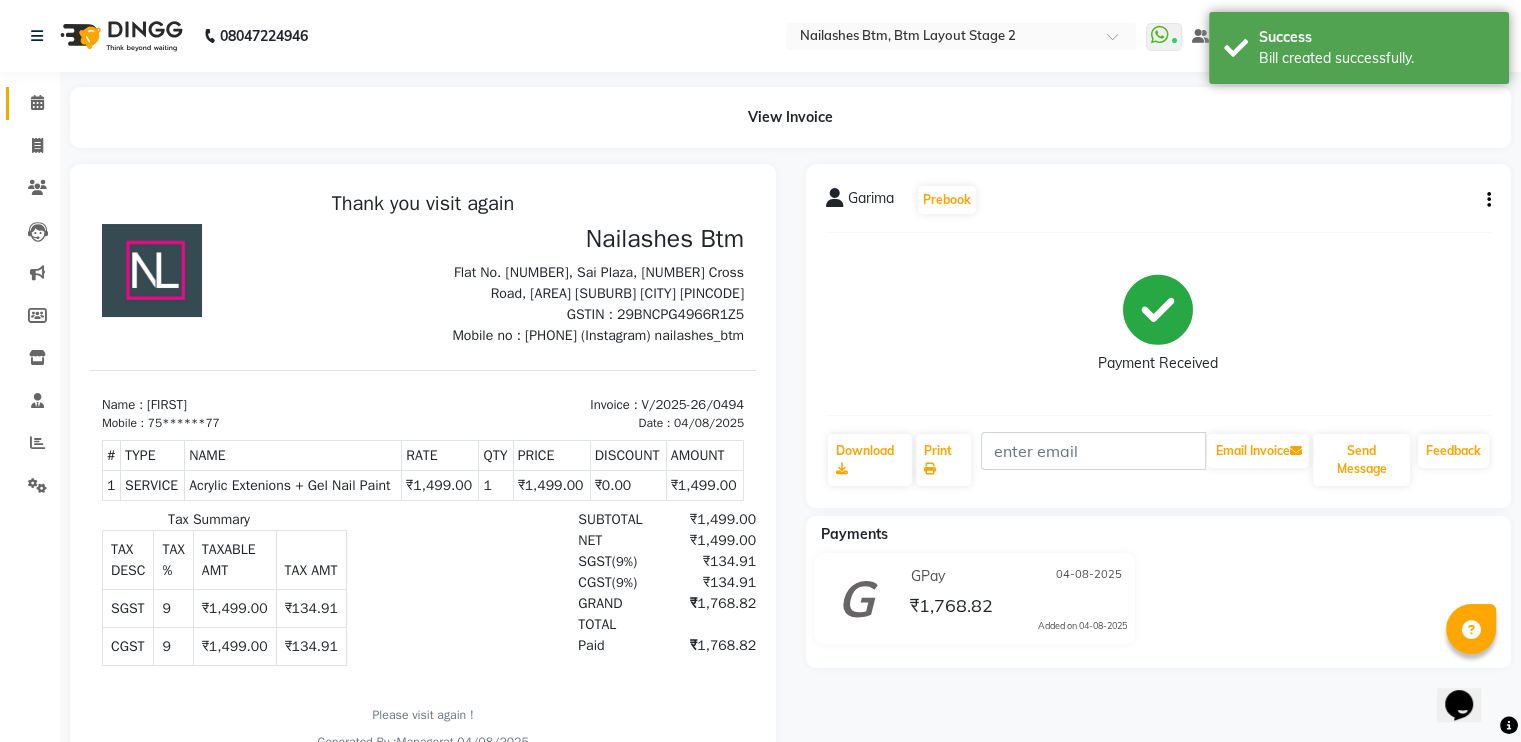 click on "Calendar" 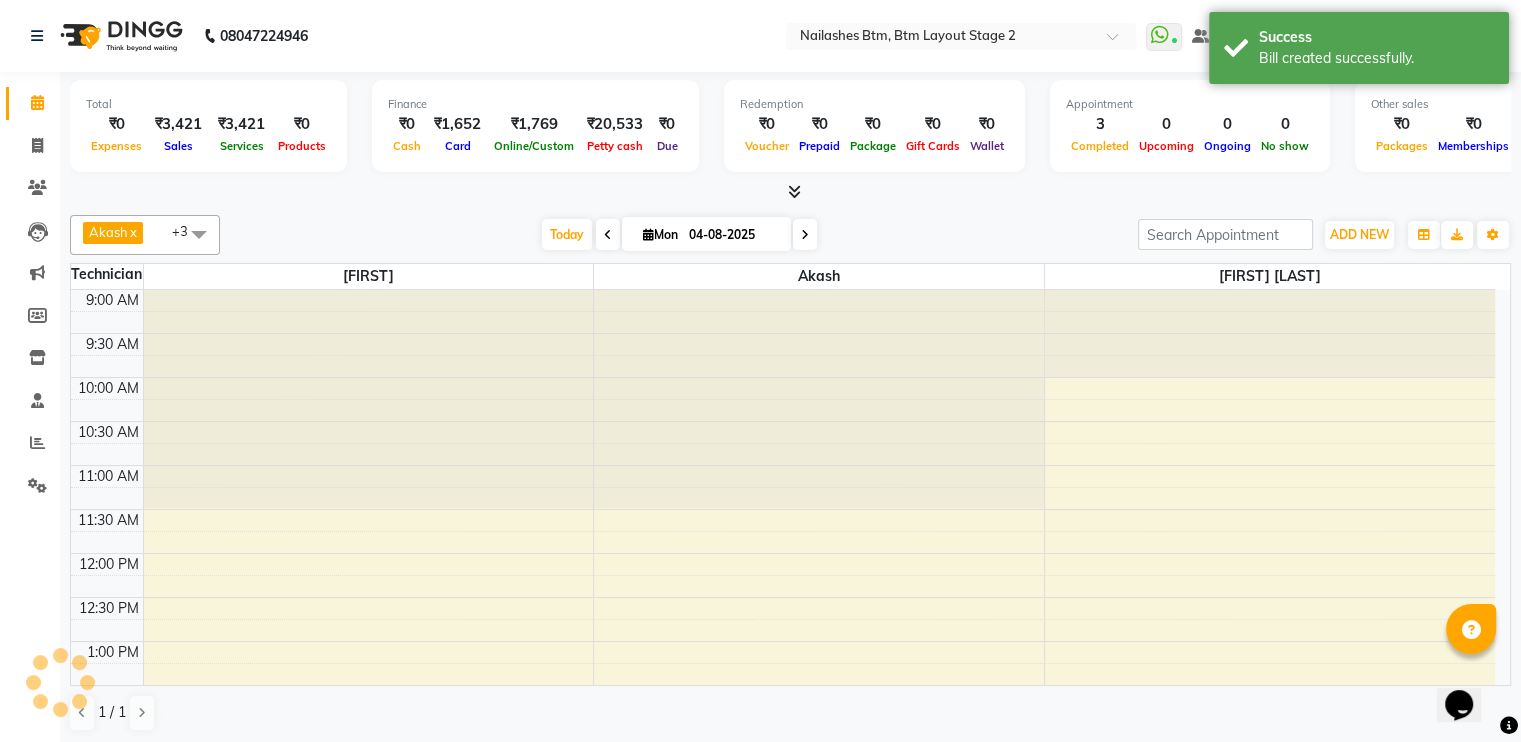 scroll, scrollTop: 0, scrollLeft: 0, axis: both 